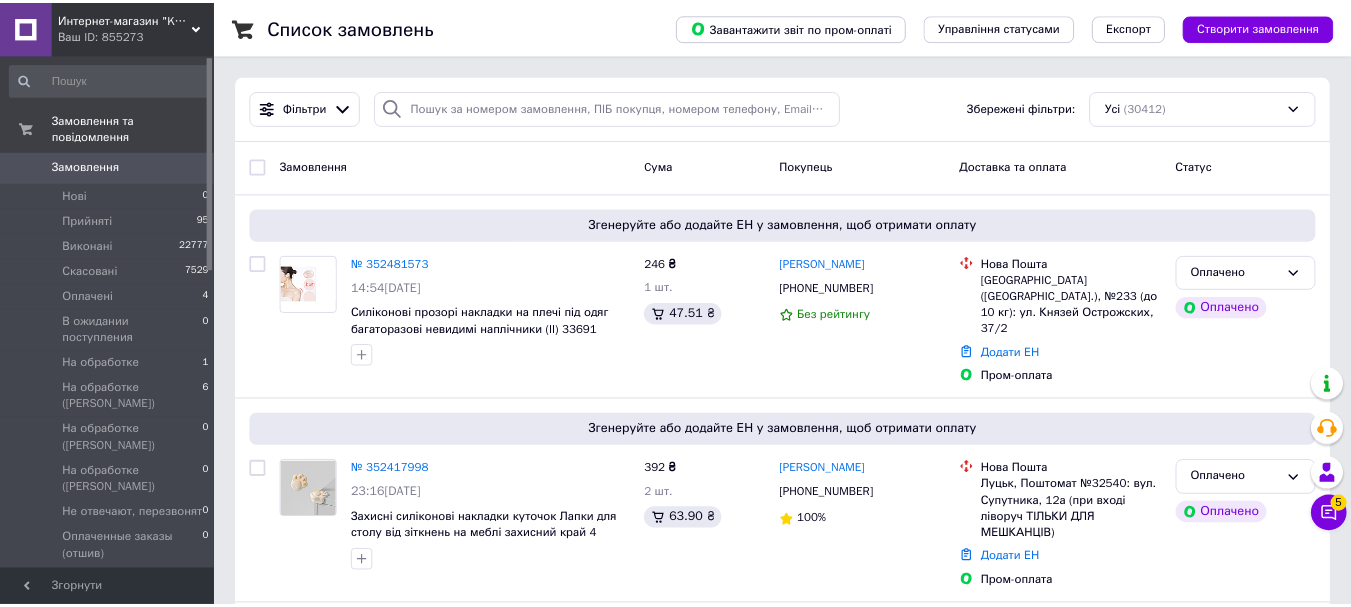 scroll, scrollTop: 0, scrollLeft: 0, axis: both 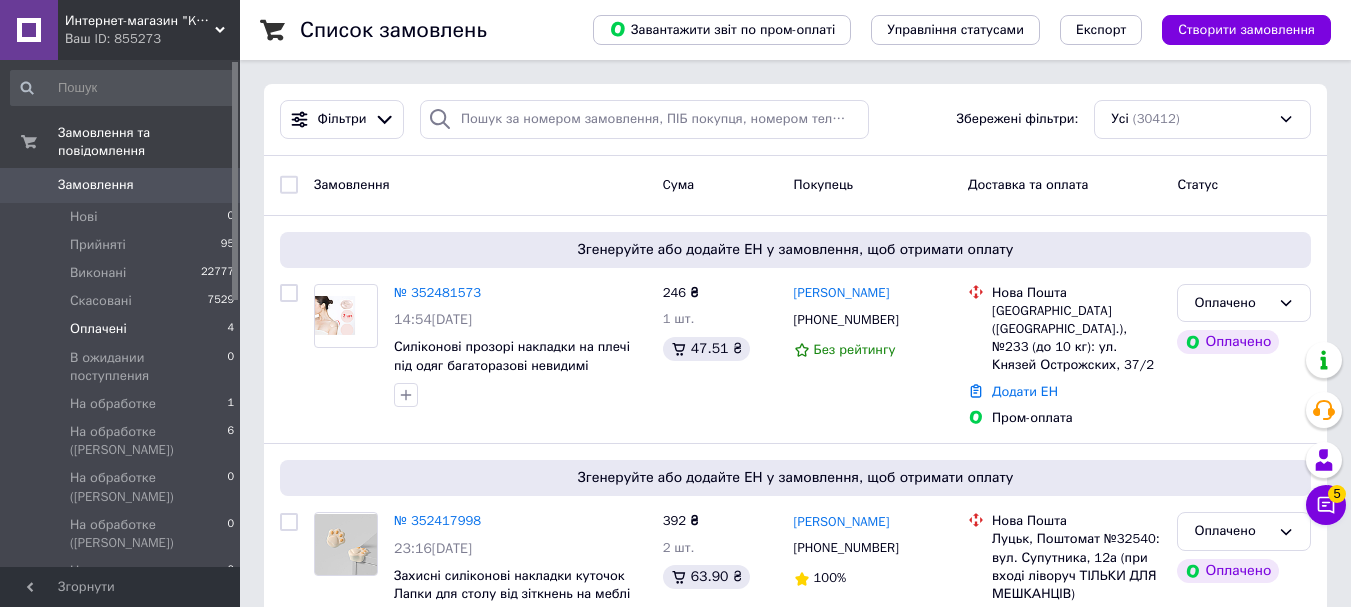 click on "Оплачені" at bounding box center (98, 329) 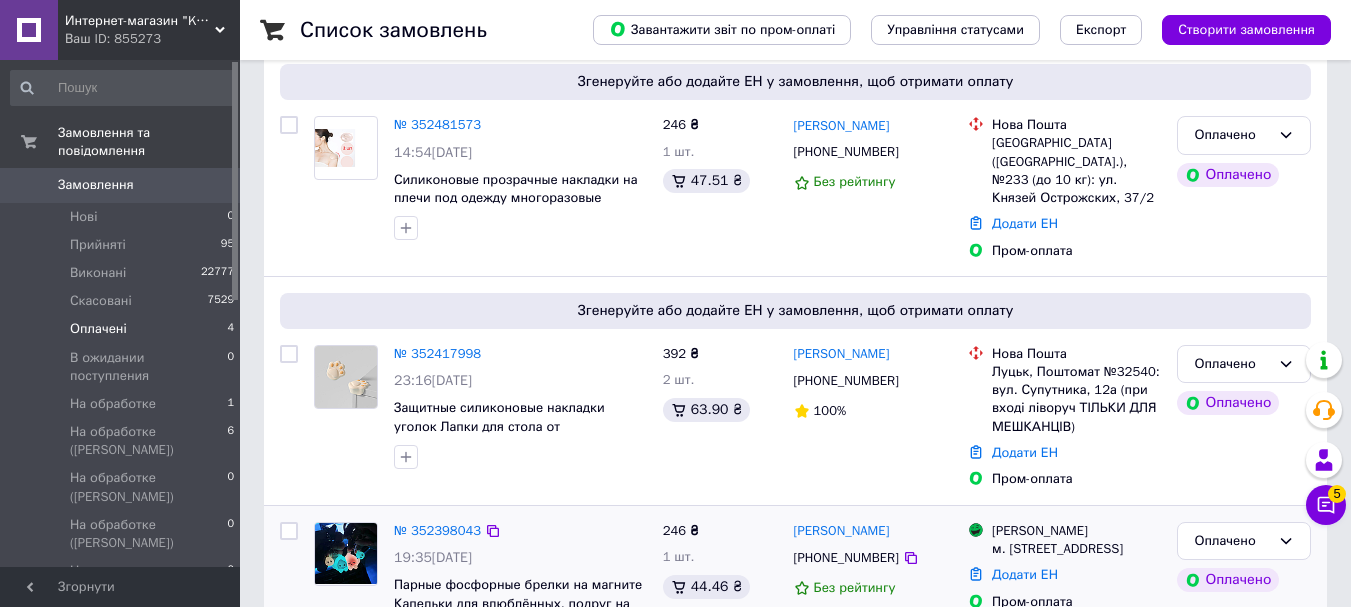 scroll, scrollTop: 358, scrollLeft: 0, axis: vertical 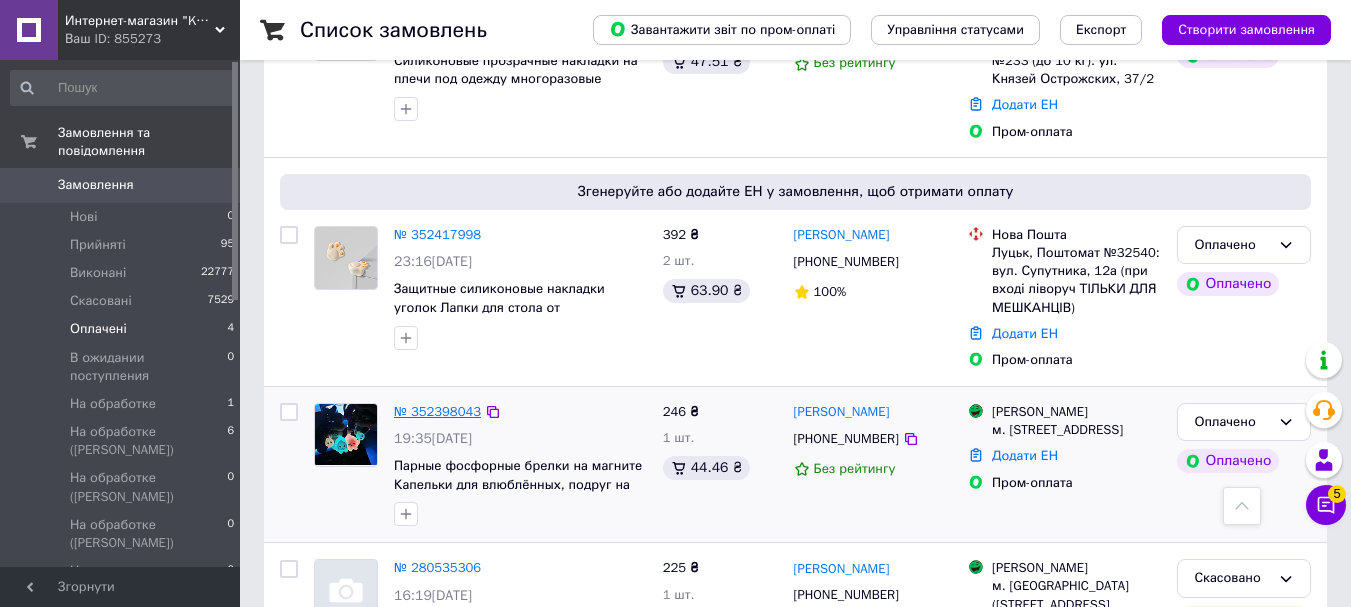 click on "№ 352398043" at bounding box center [437, 411] 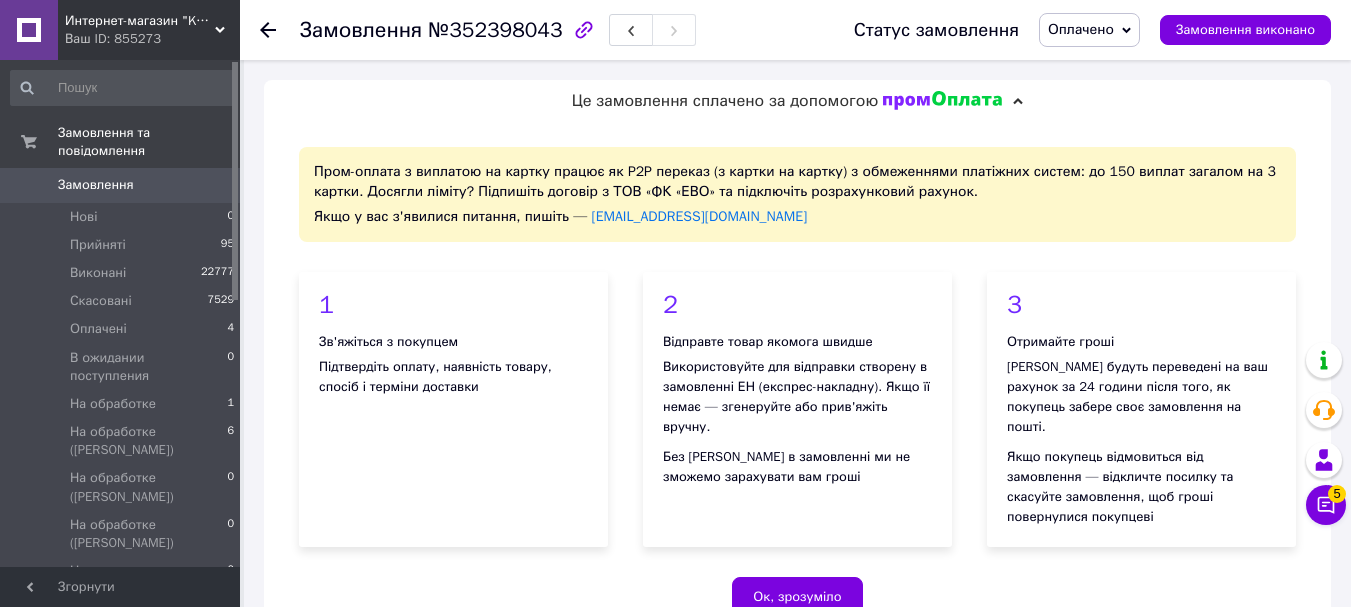 click on "№352398043" at bounding box center [495, 30] 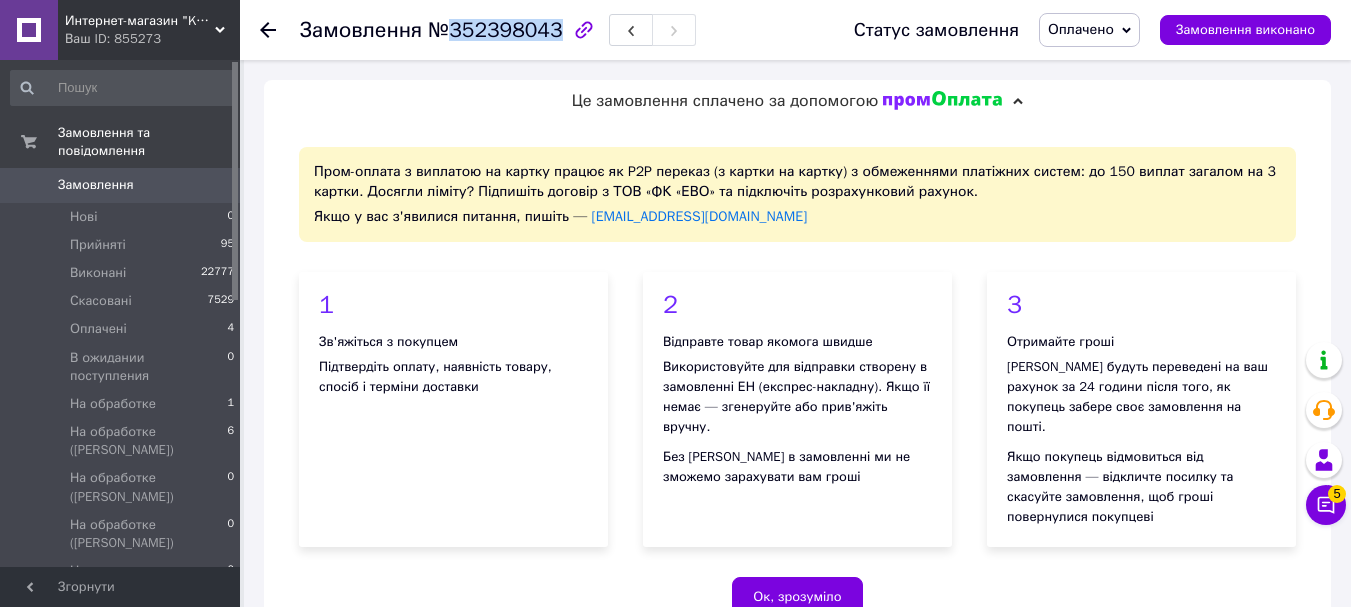 click on "№352398043" at bounding box center [495, 30] 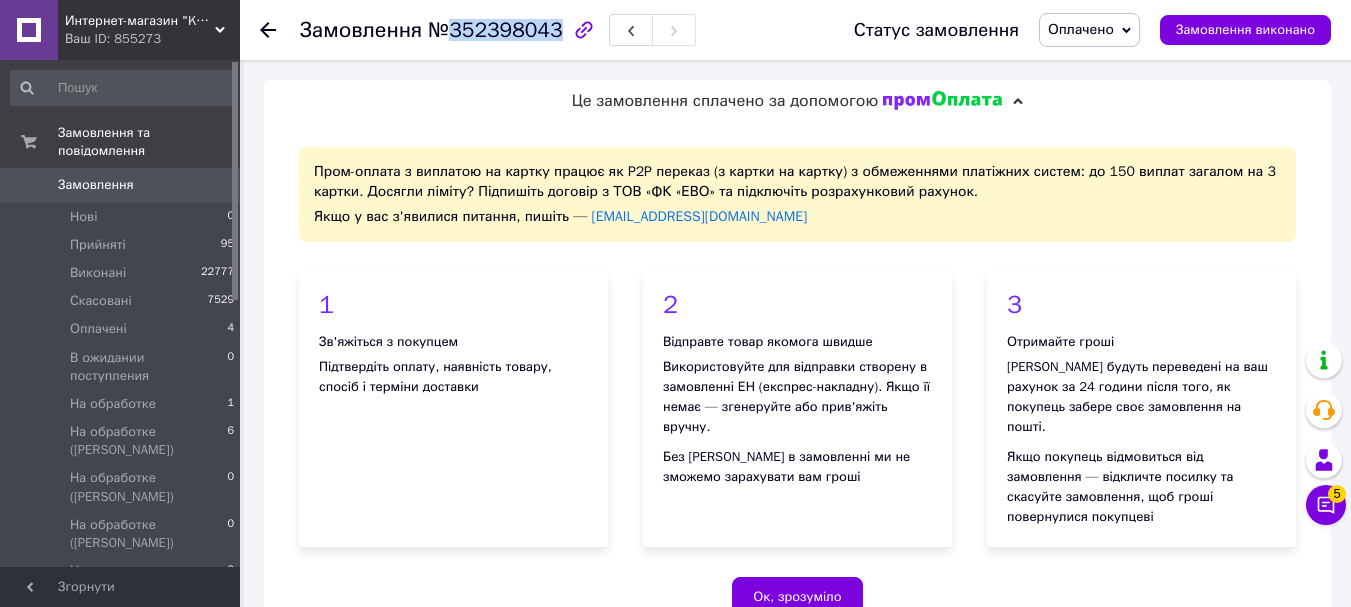 copy on "352398043" 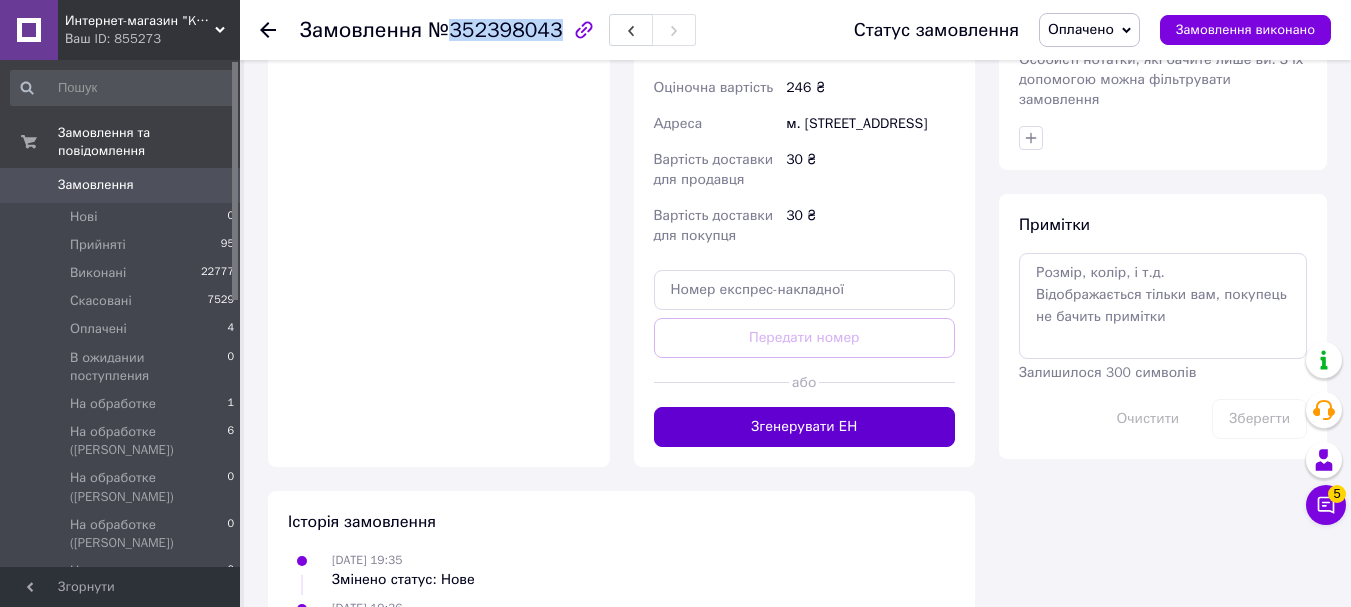 scroll, scrollTop: 1600, scrollLeft: 0, axis: vertical 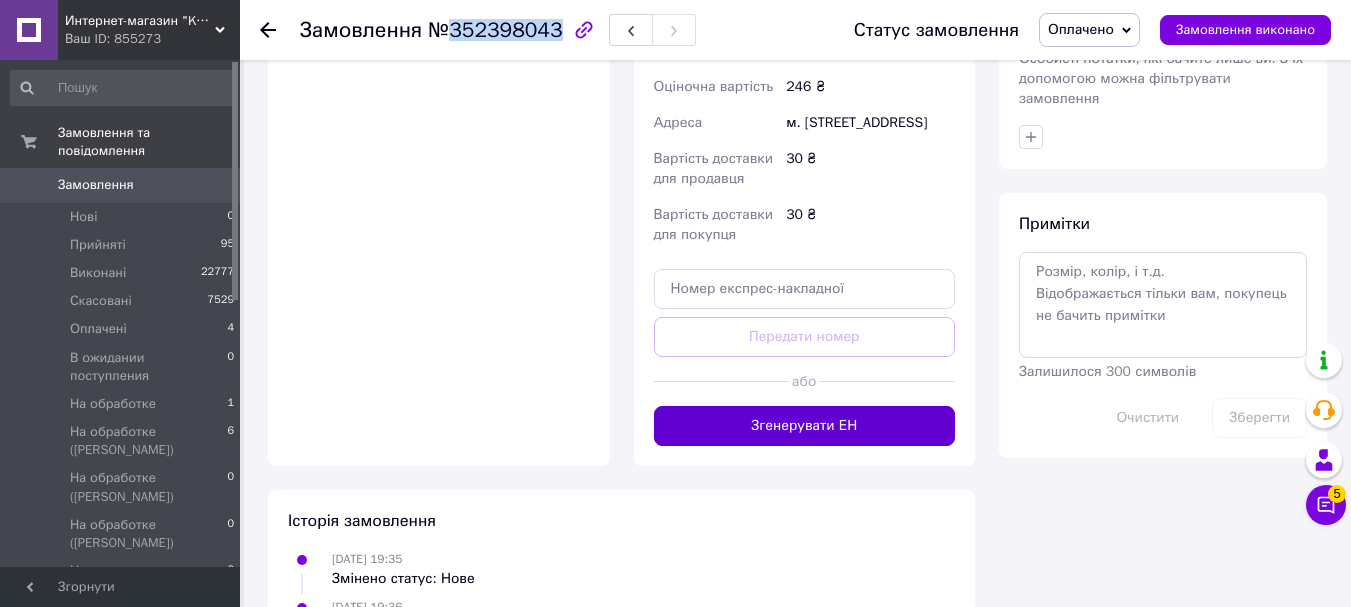 click on "Згенерувати ЕН" at bounding box center [805, 426] 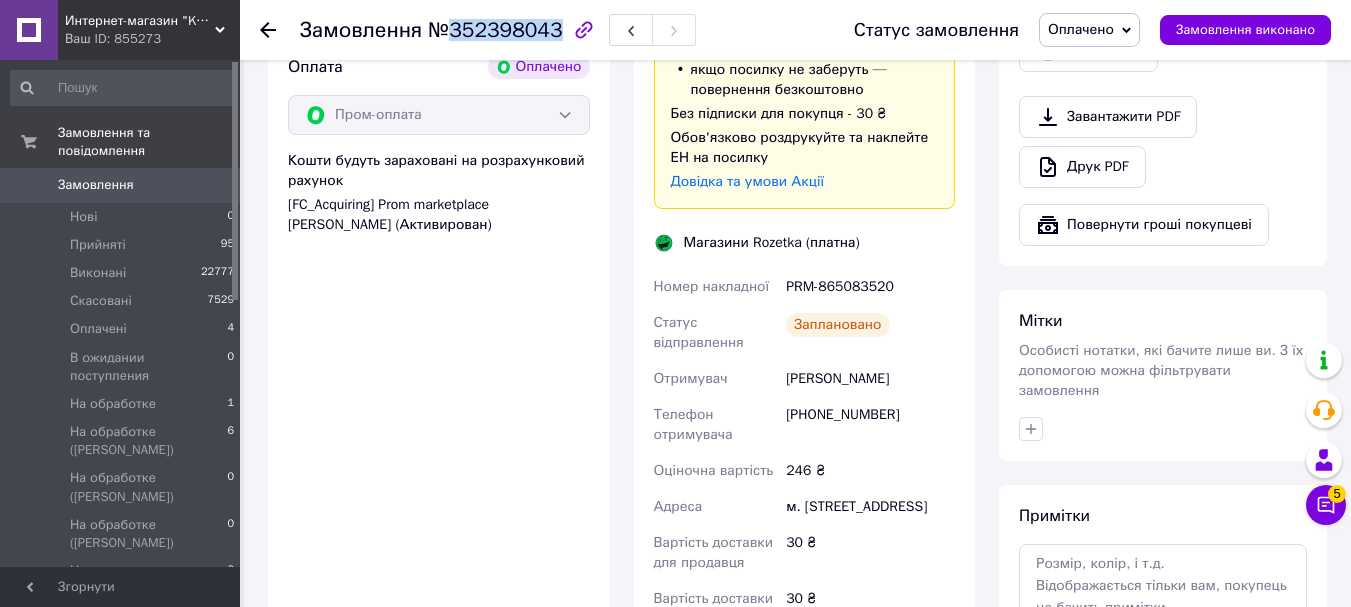 scroll, scrollTop: 1200, scrollLeft: 0, axis: vertical 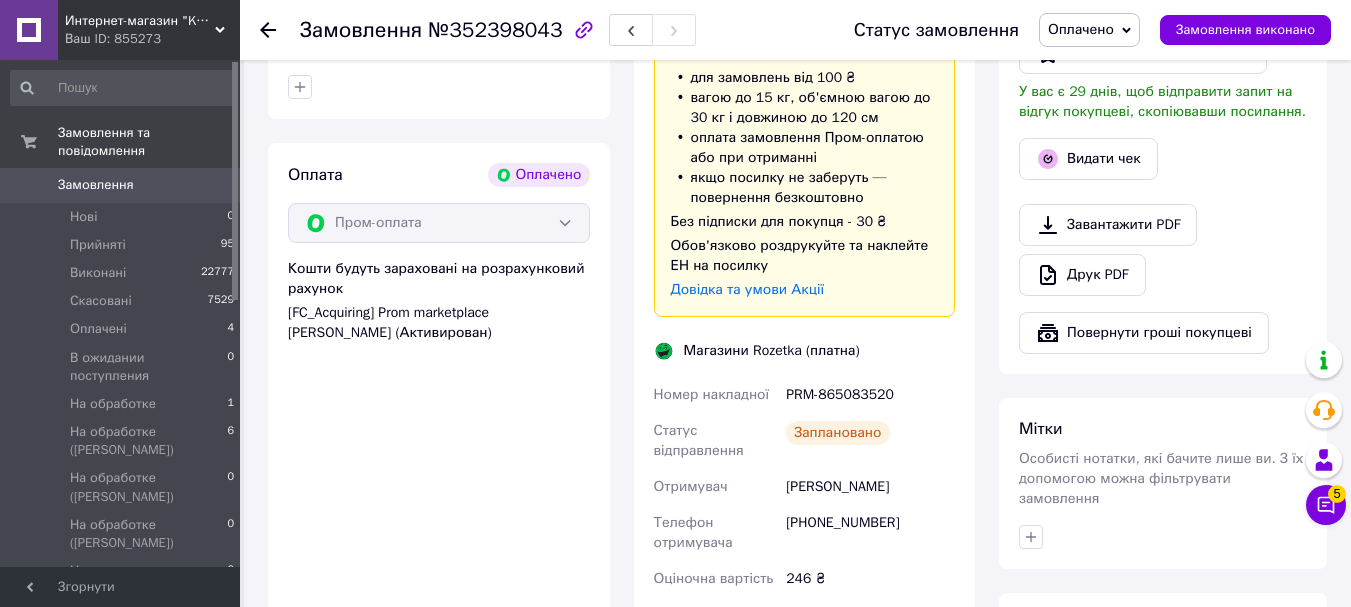 click on "PRM-865083520" at bounding box center [870, 395] 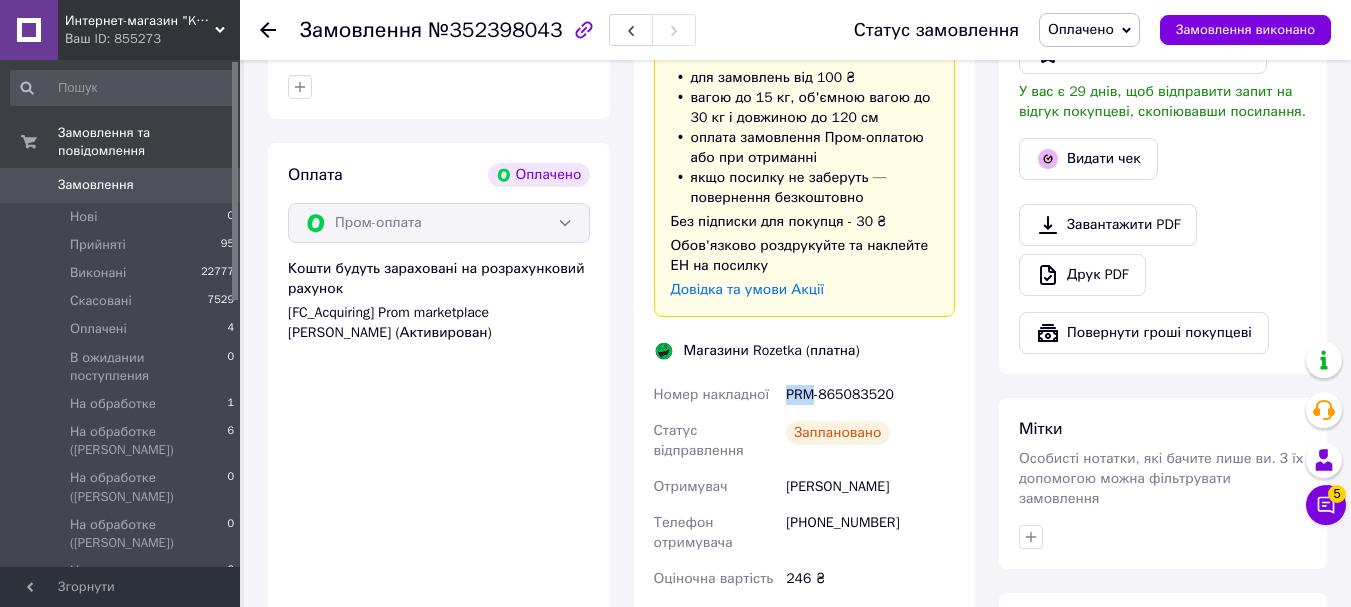 click on "PRM-865083520" at bounding box center [870, 395] 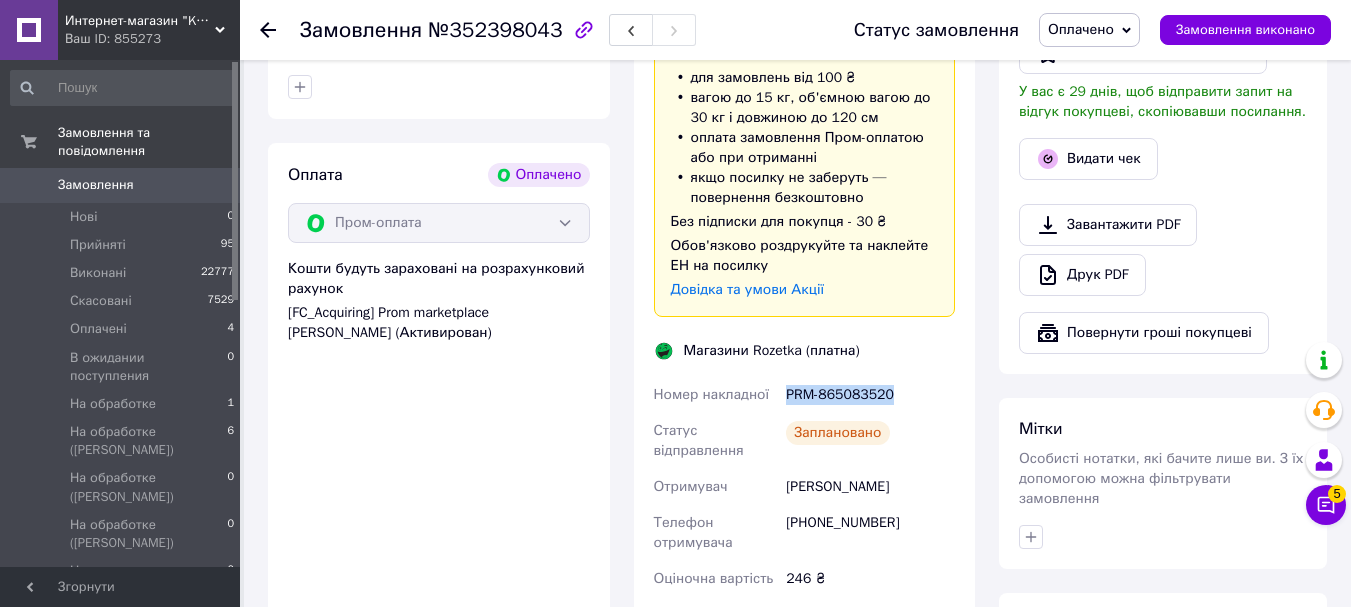 click on "PRM-865083520" at bounding box center (870, 395) 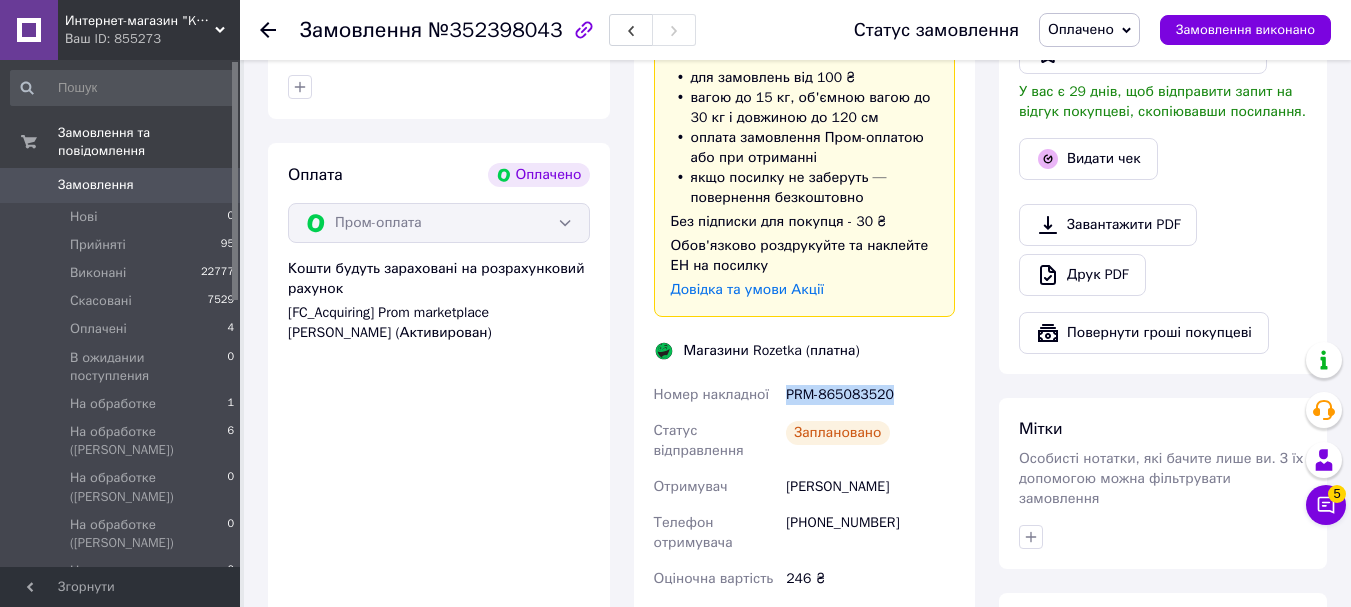 copy on "PRM-865083520" 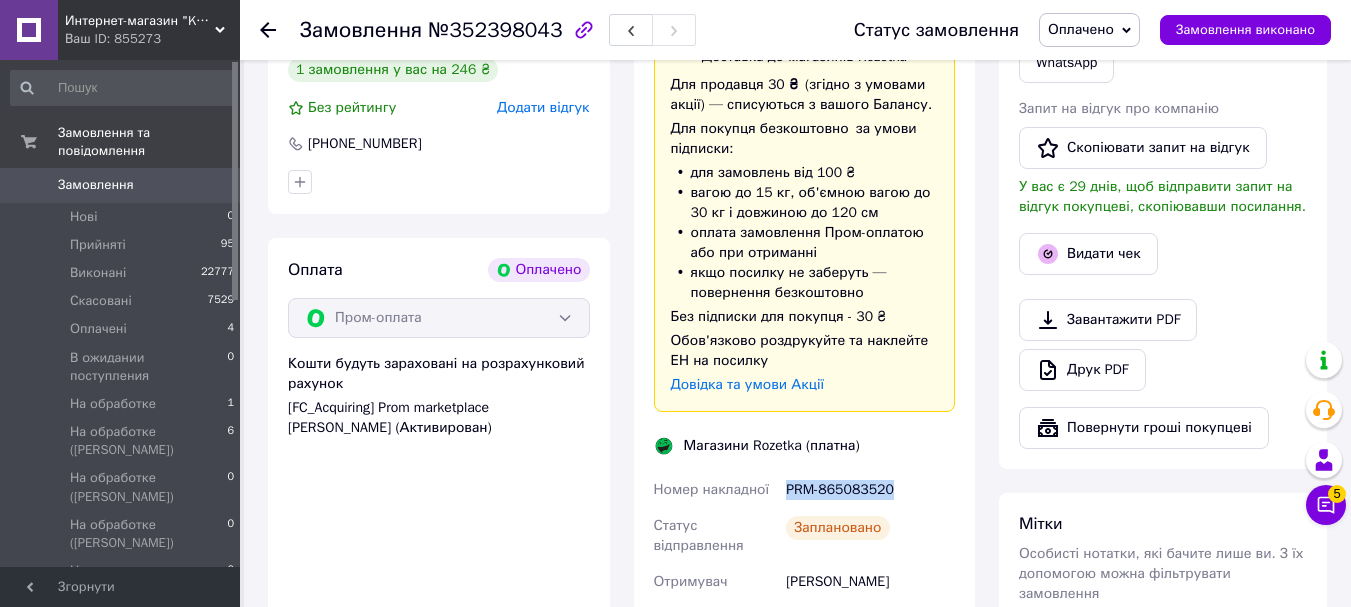 scroll, scrollTop: 1000, scrollLeft: 0, axis: vertical 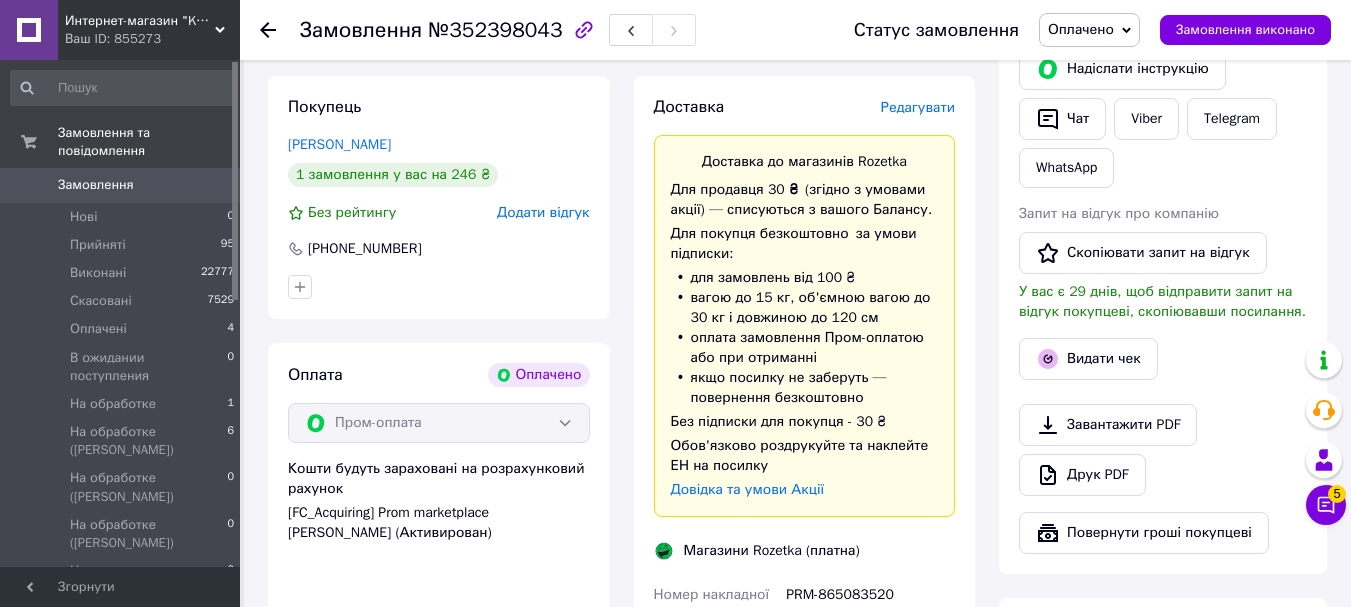 click on "№352398043" at bounding box center [495, 30] 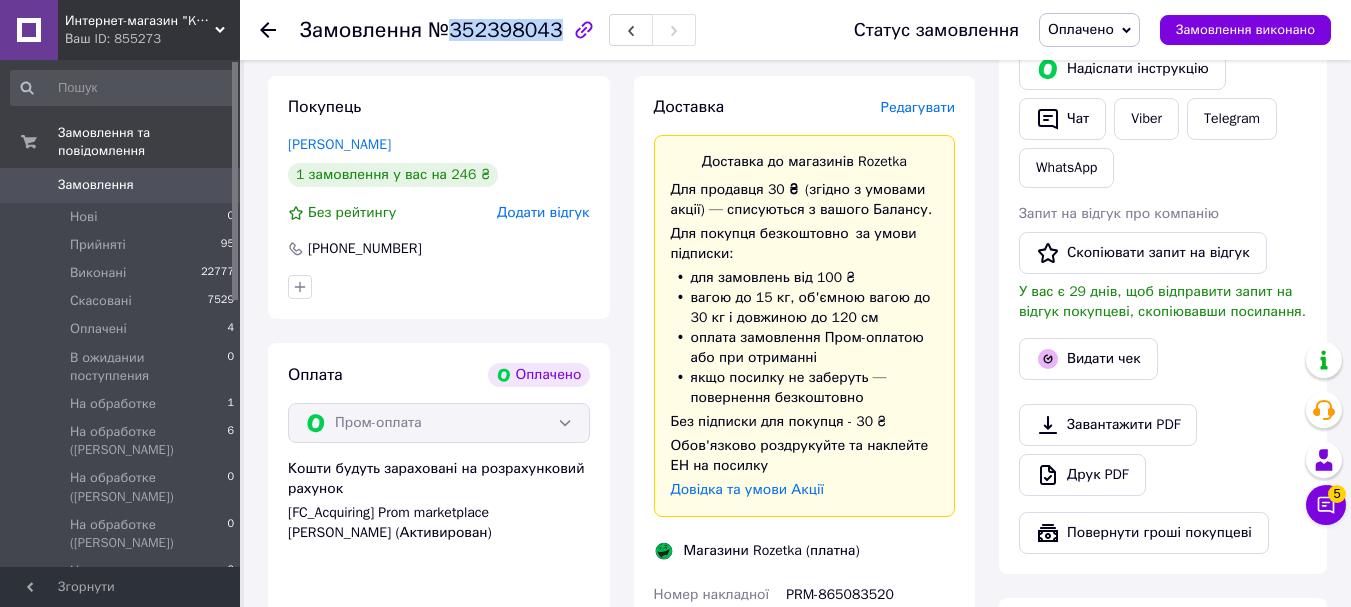 click on "№352398043" at bounding box center (495, 30) 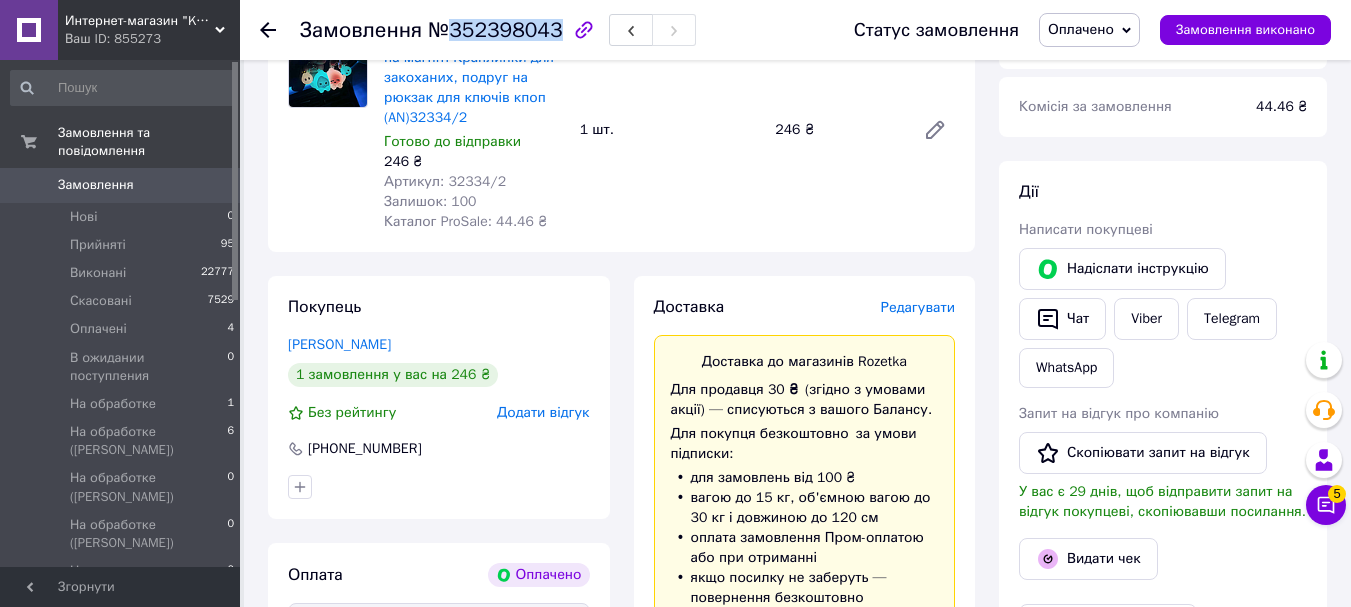 scroll, scrollTop: 900, scrollLeft: 0, axis: vertical 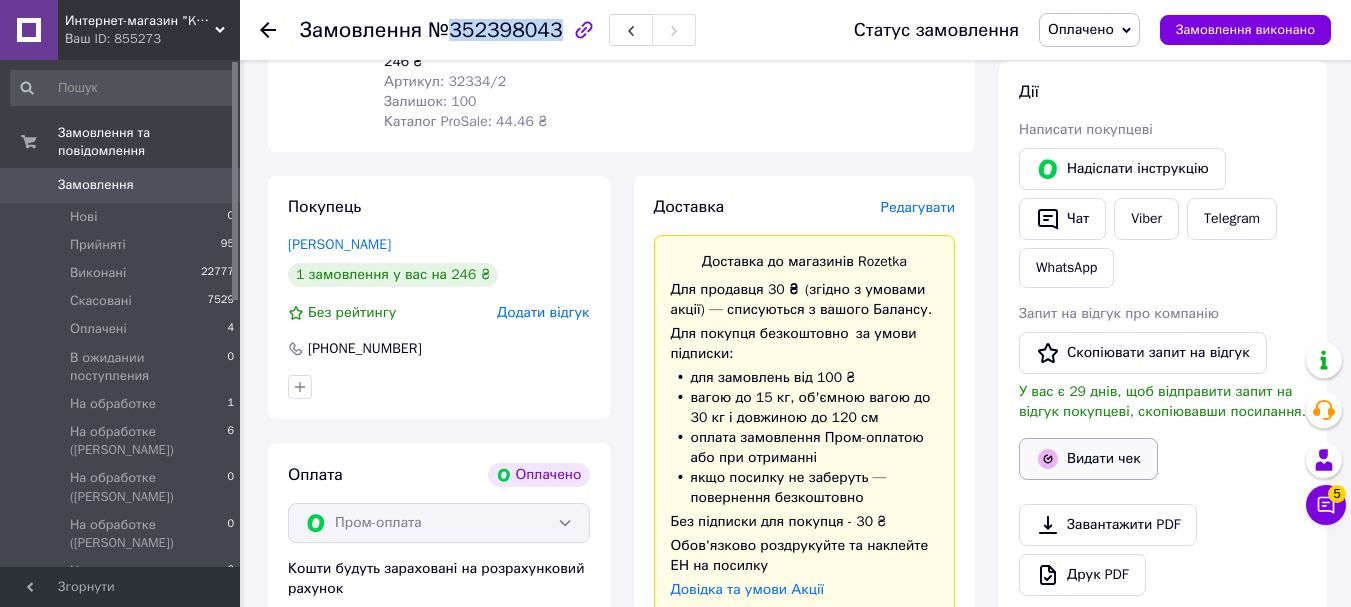 click on "Видати чек" at bounding box center (1088, 459) 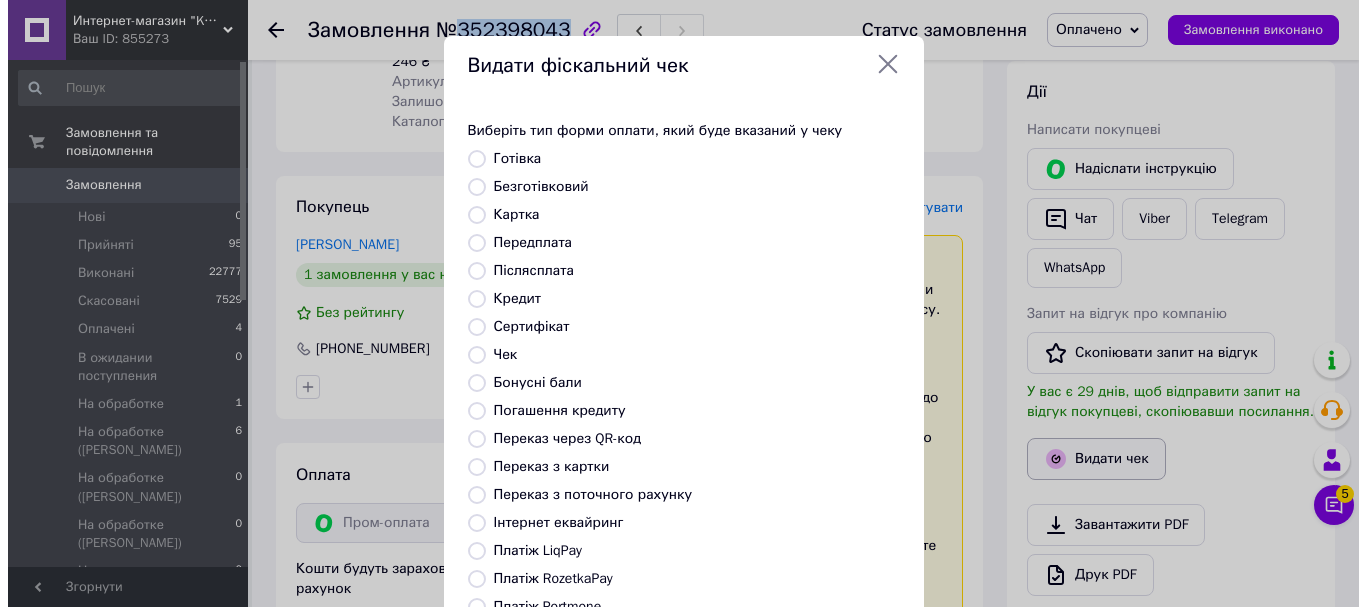 scroll, scrollTop: 880, scrollLeft: 0, axis: vertical 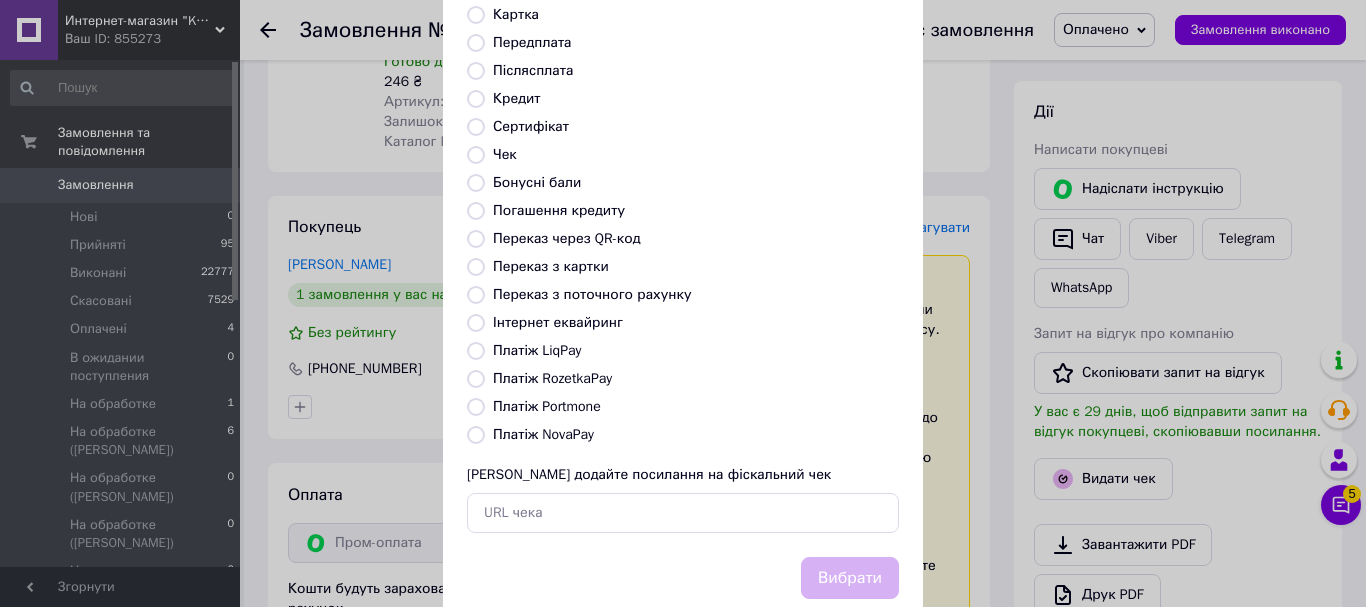 click on "Платіж RozetkaPay" at bounding box center [552, 378] 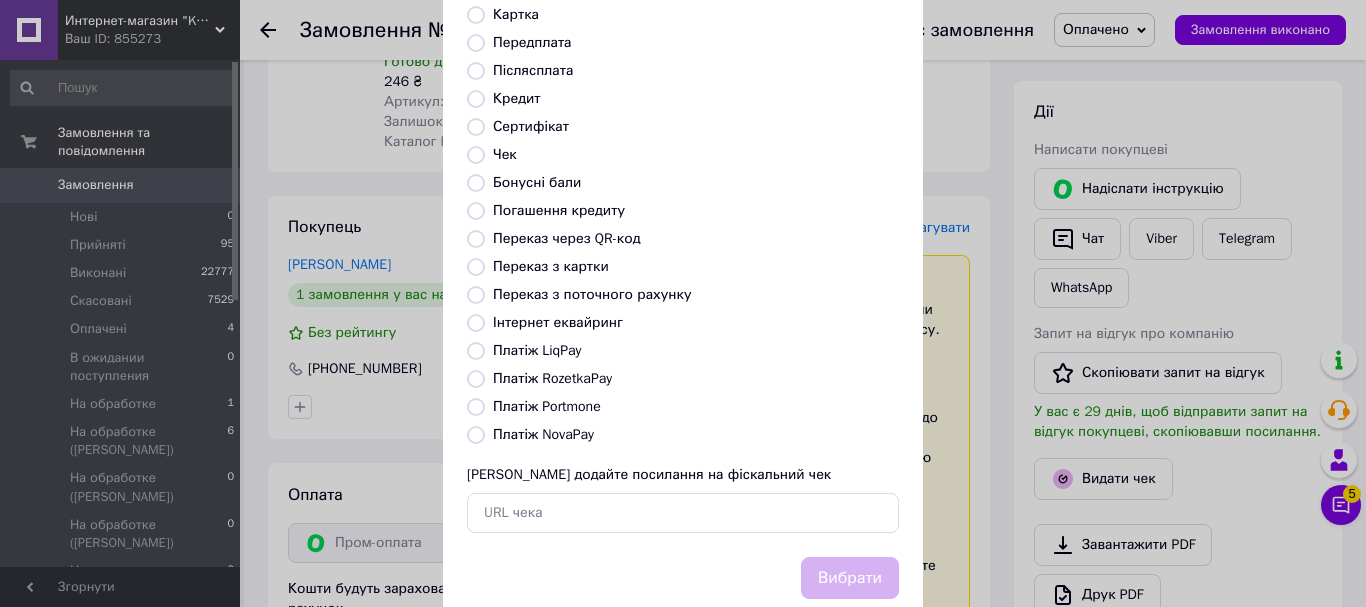 radio on "true" 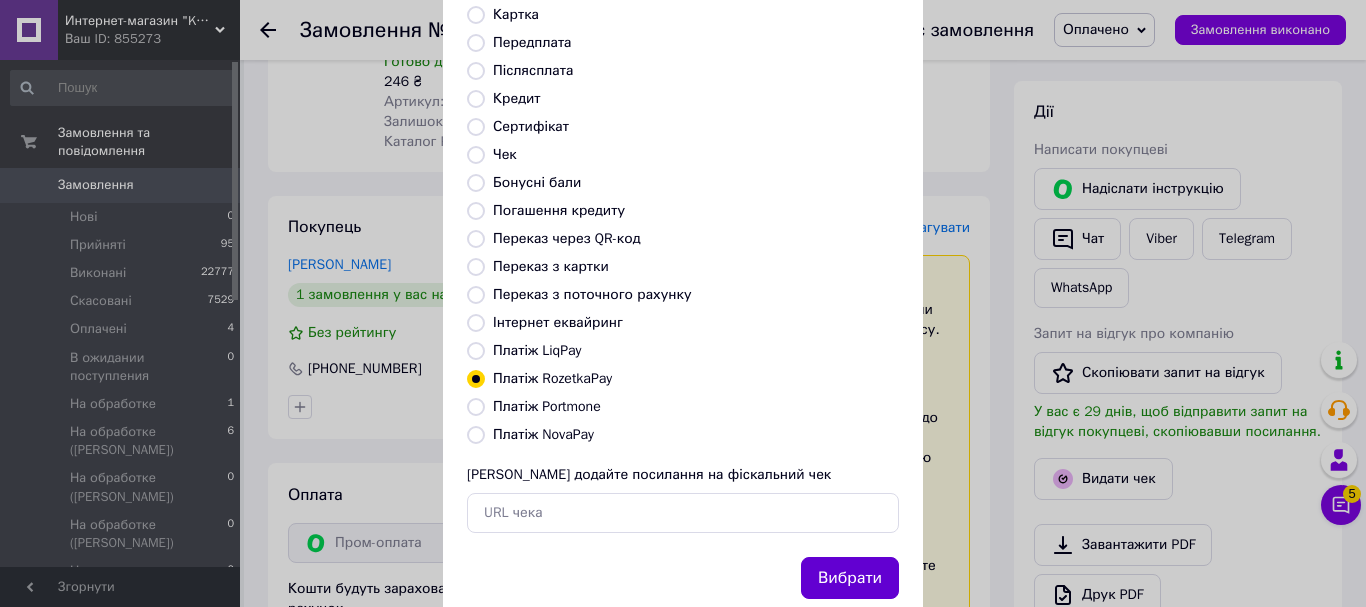click on "Вибрати" at bounding box center [850, 578] 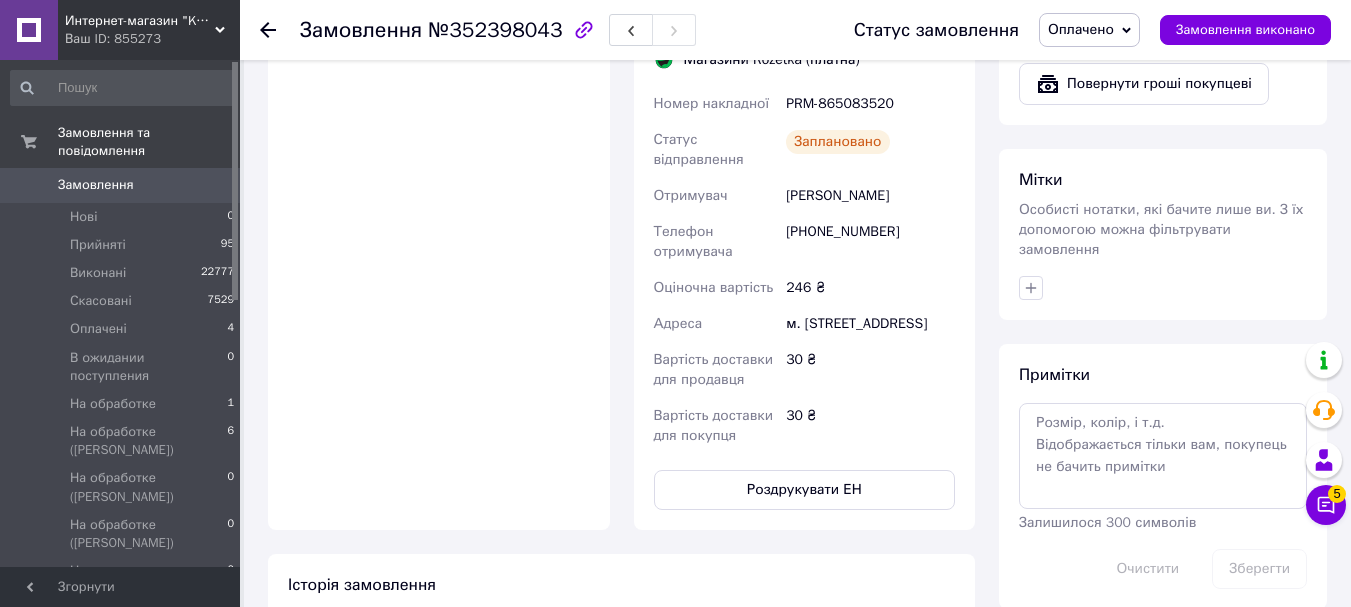 scroll, scrollTop: 1500, scrollLeft: 0, axis: vertical 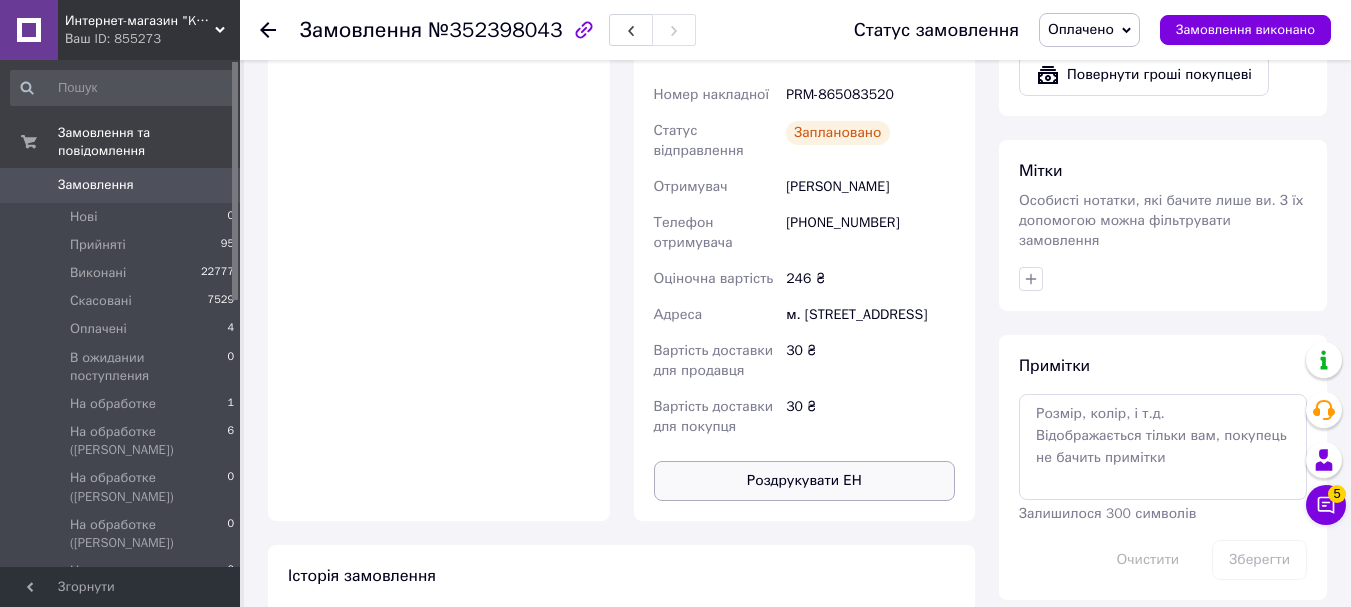 click on "Роздрукувати ЕН" at bounding box center (805, 481) 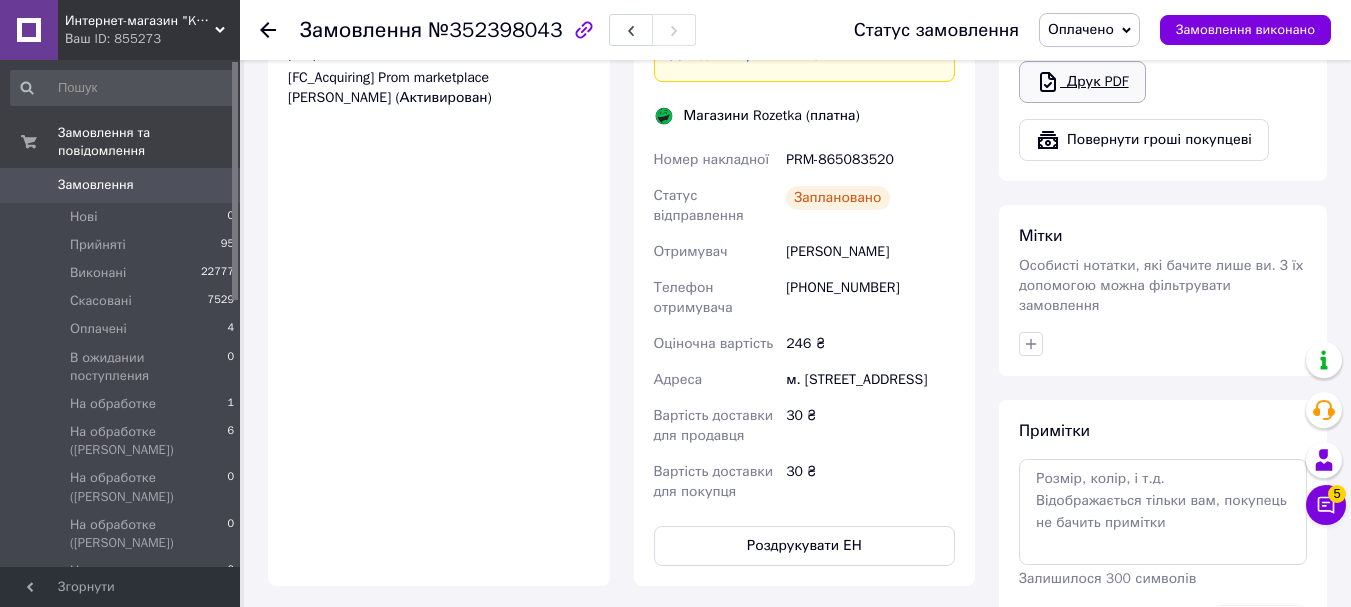 scroll, scrollTop: 1400, scrollLeft: 0, axis: vertical 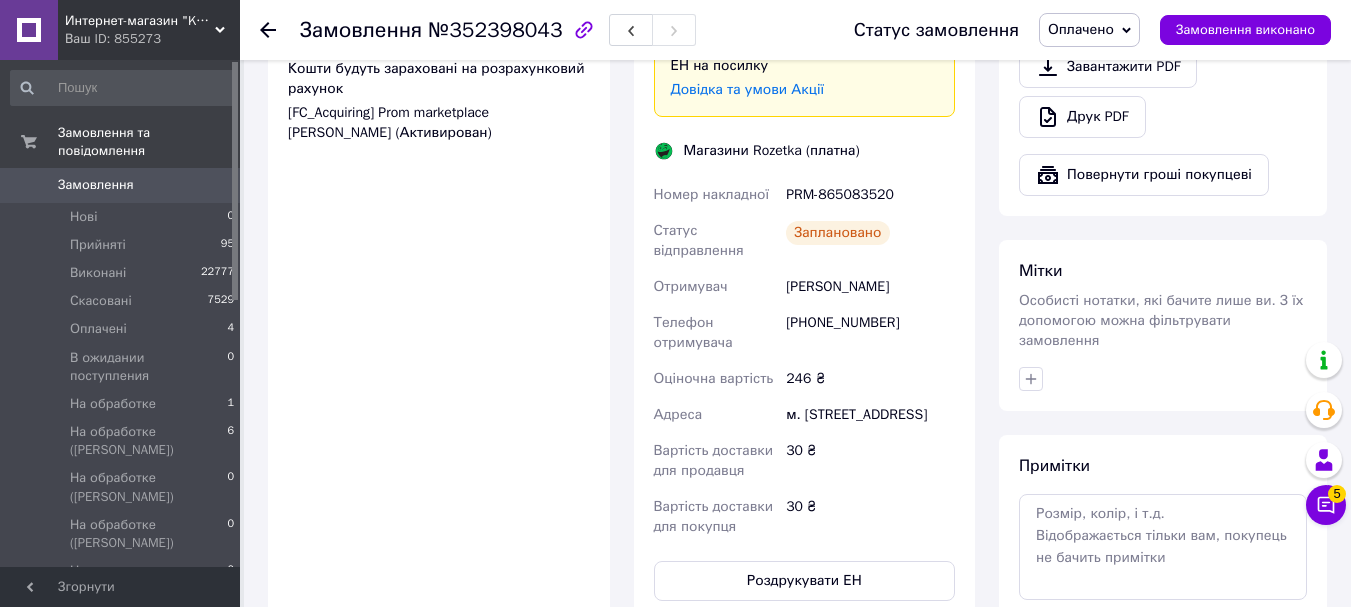 click on "Статус замовлення Оплачено Прийнято [PERSON_NAME] В ожидании поступления На обработке На обработке ([PERSON_NAME]) На обработке ([PERSON_NAME]) На обработке ([PERSON_NAME]) Не отвечают, перезвонят Оплаченные заказы (отшив) Замовлення виконано" at bounding box center (1072, 30) 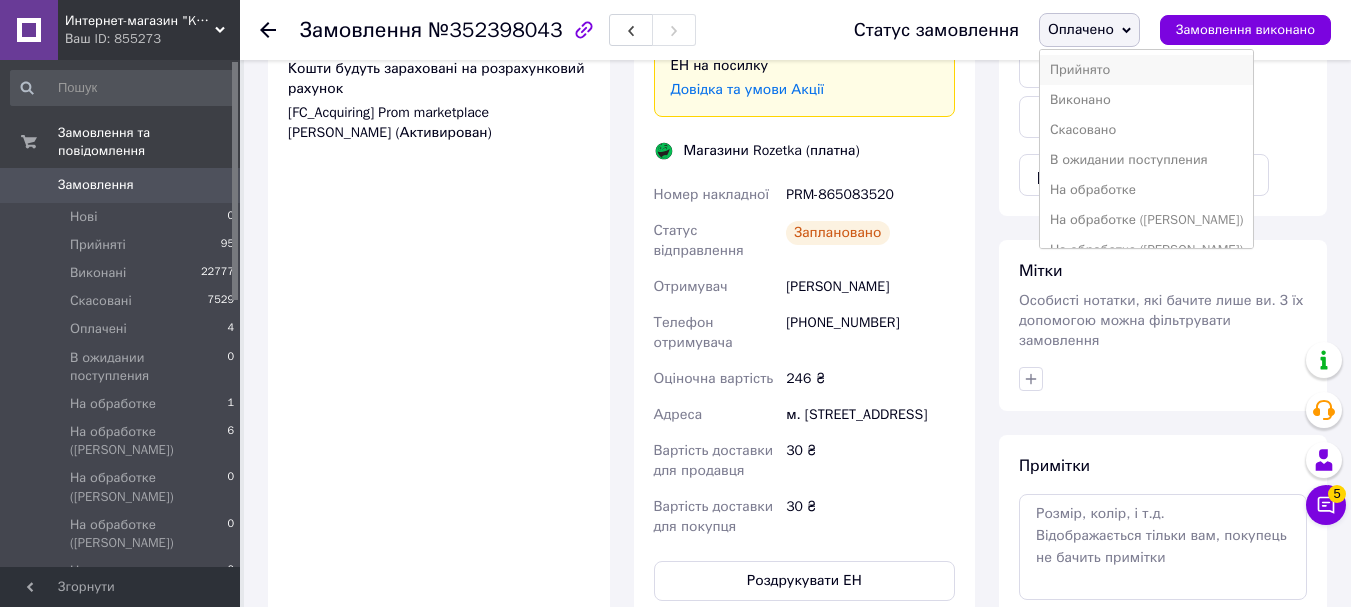 click on "Прийнято" at bounding box center [1146, 70] 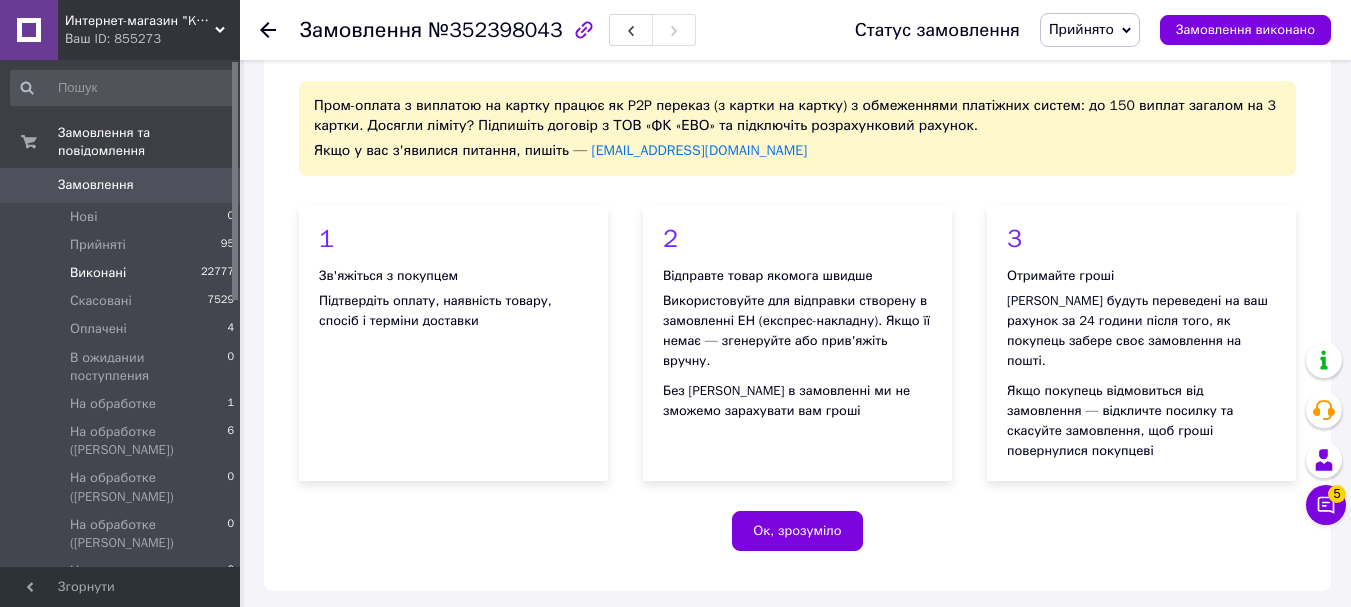 scroll, scrollTop: 0, scrollLeft: 0, axis: both 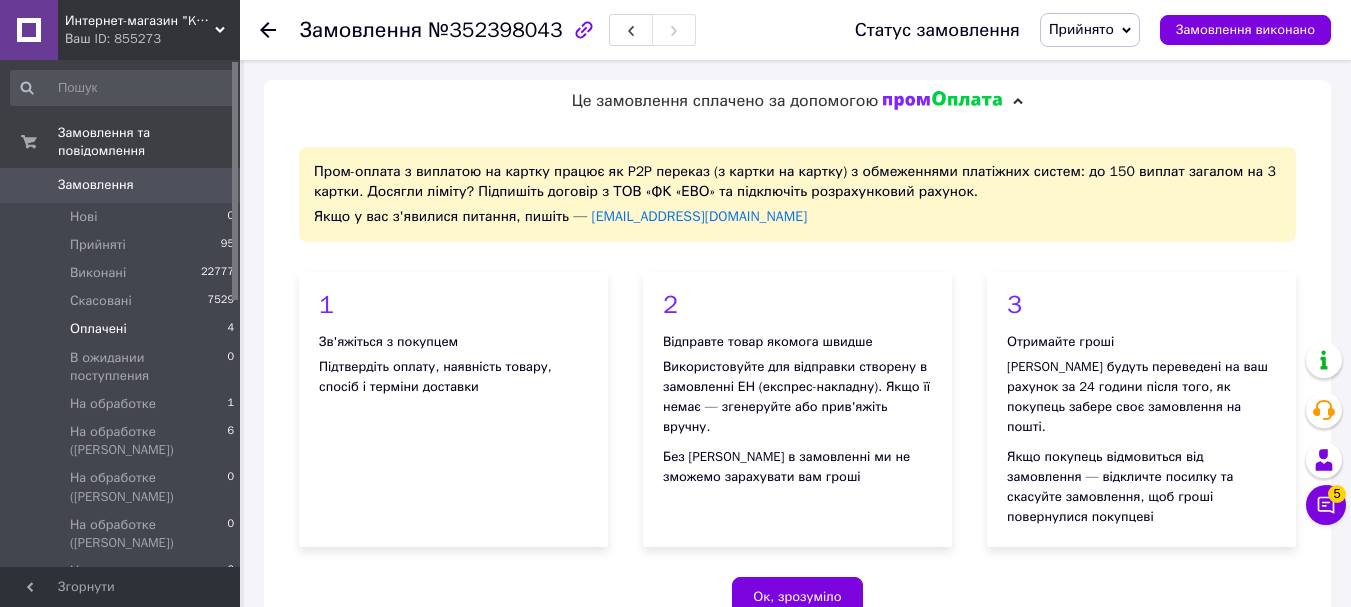 click on "Оплачені" at bounding box center (98, 329) 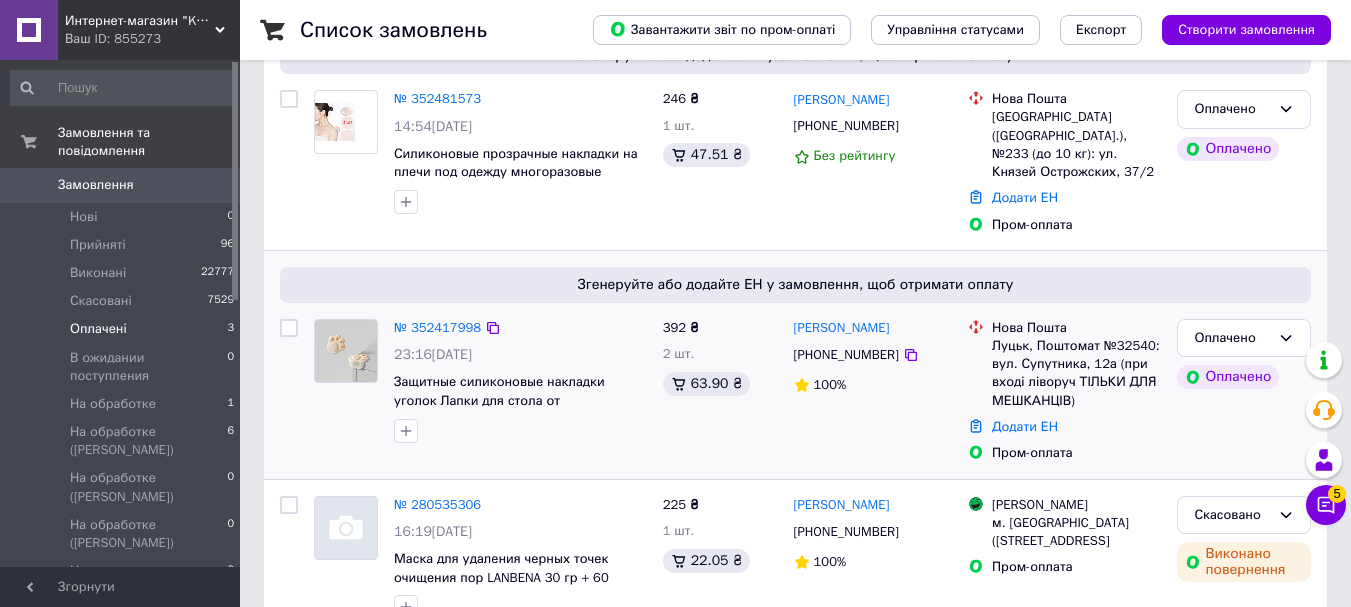 scroll, scrollTop: 299, scrollLeft: 0, axis: vertical 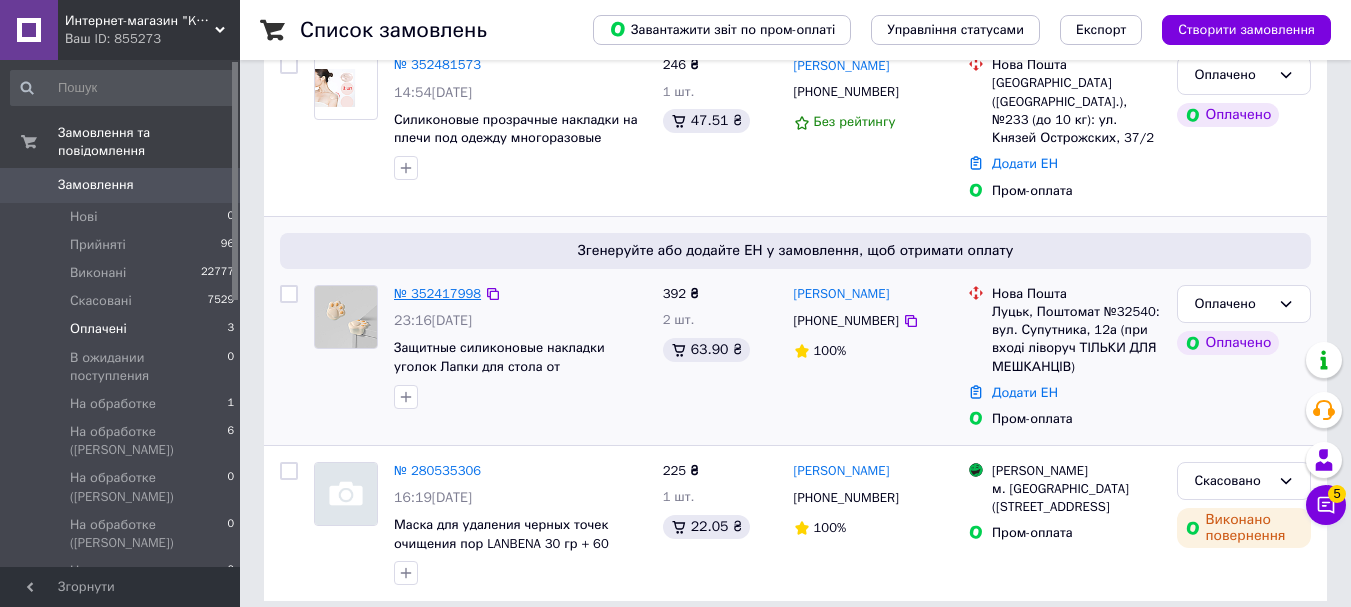 click on "№ 352417998" at bounding box center [437, 293] 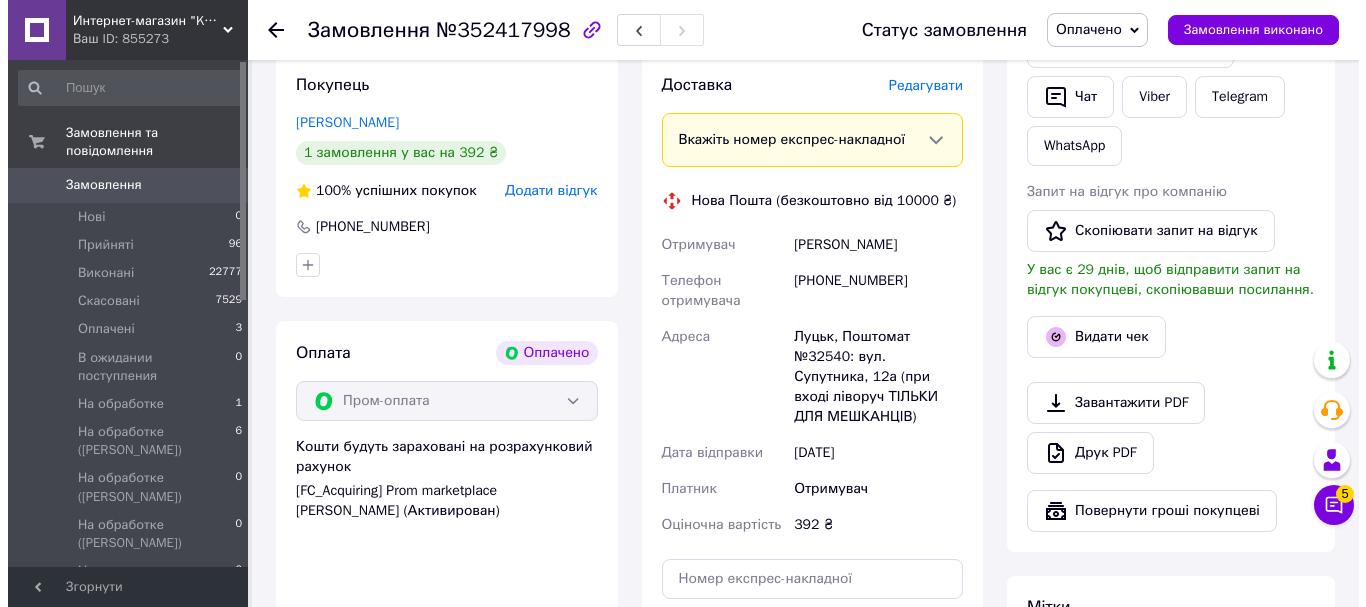 scroll, scrollTop: 899, scrollLeft: 0, axis: vertical 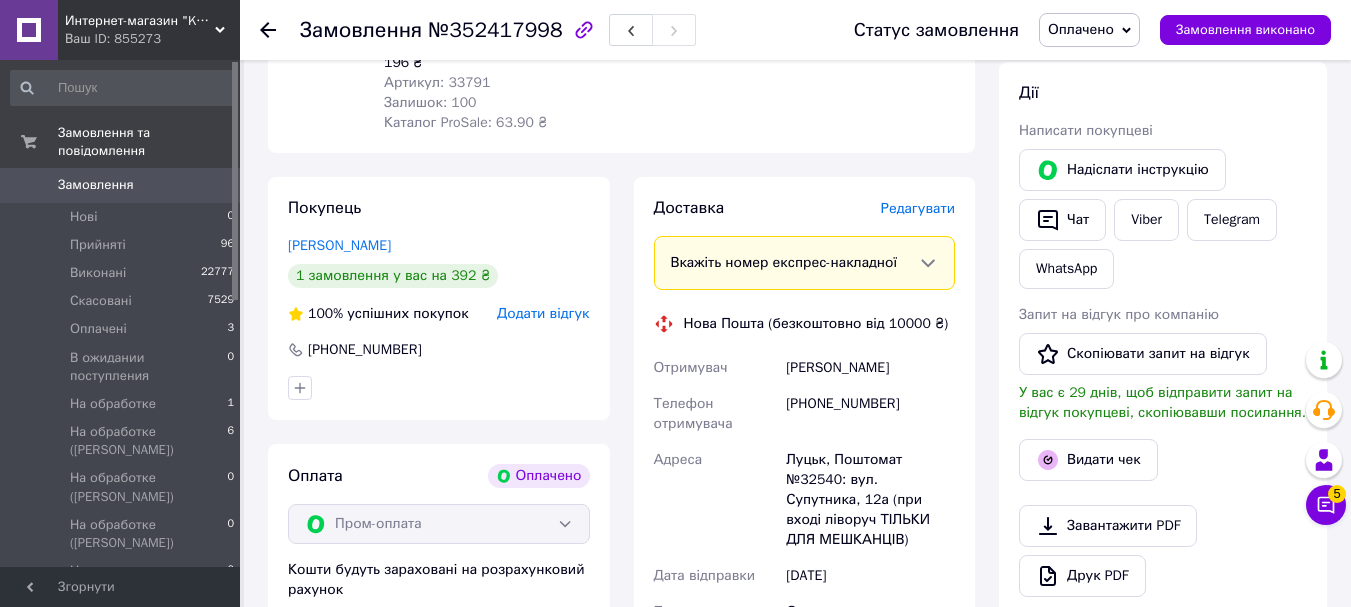 click on "Редагувати" at bounding box center [918, 208] 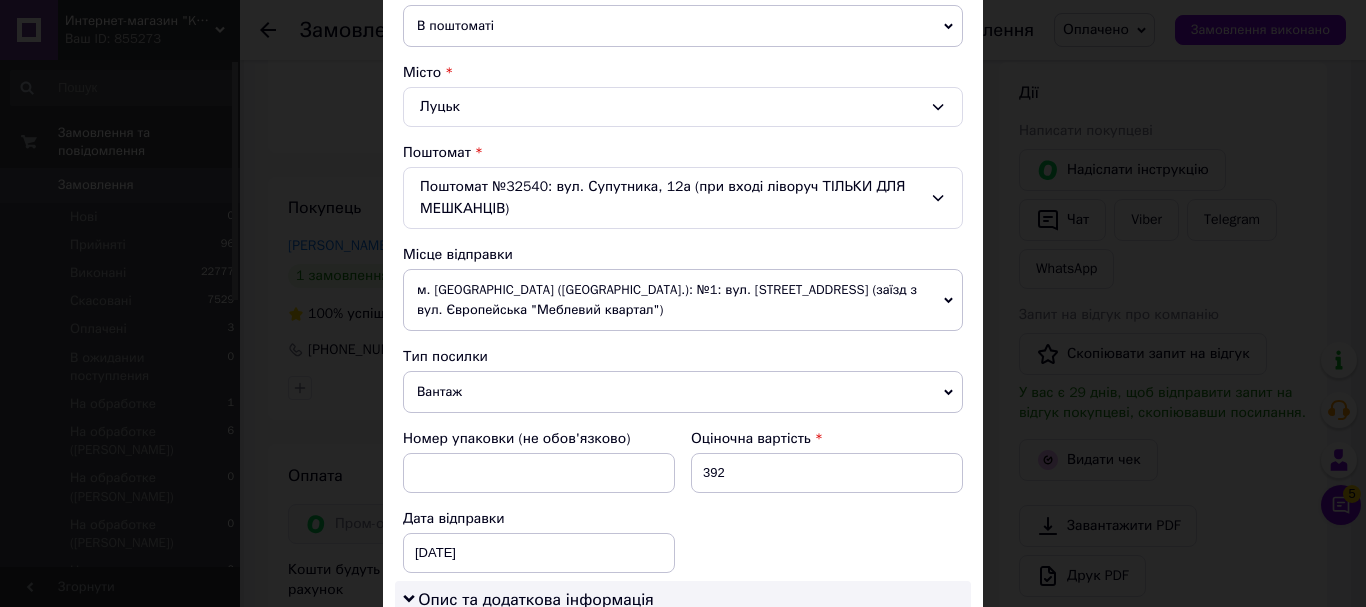 scroll, scrollTop: 500, scrollLeft: 0, axis: vertical 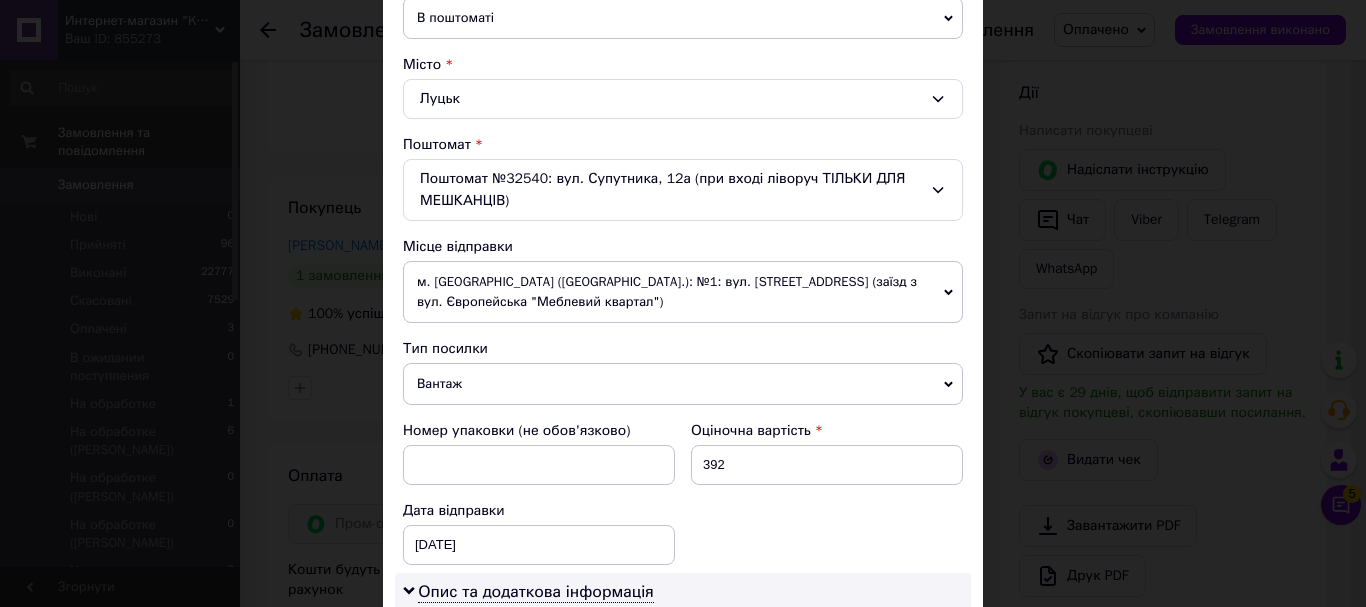 click on "Вантаж" at bounding box center (683, 384) 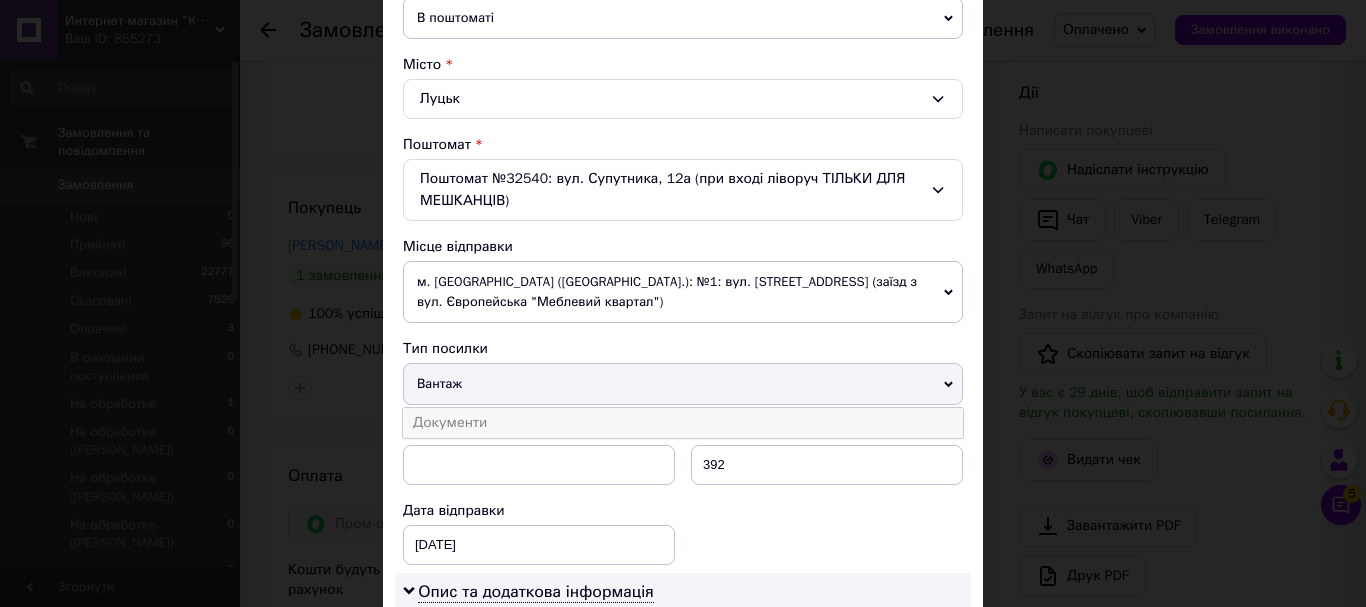 click on "Документи" at bounding box center [683, 423] 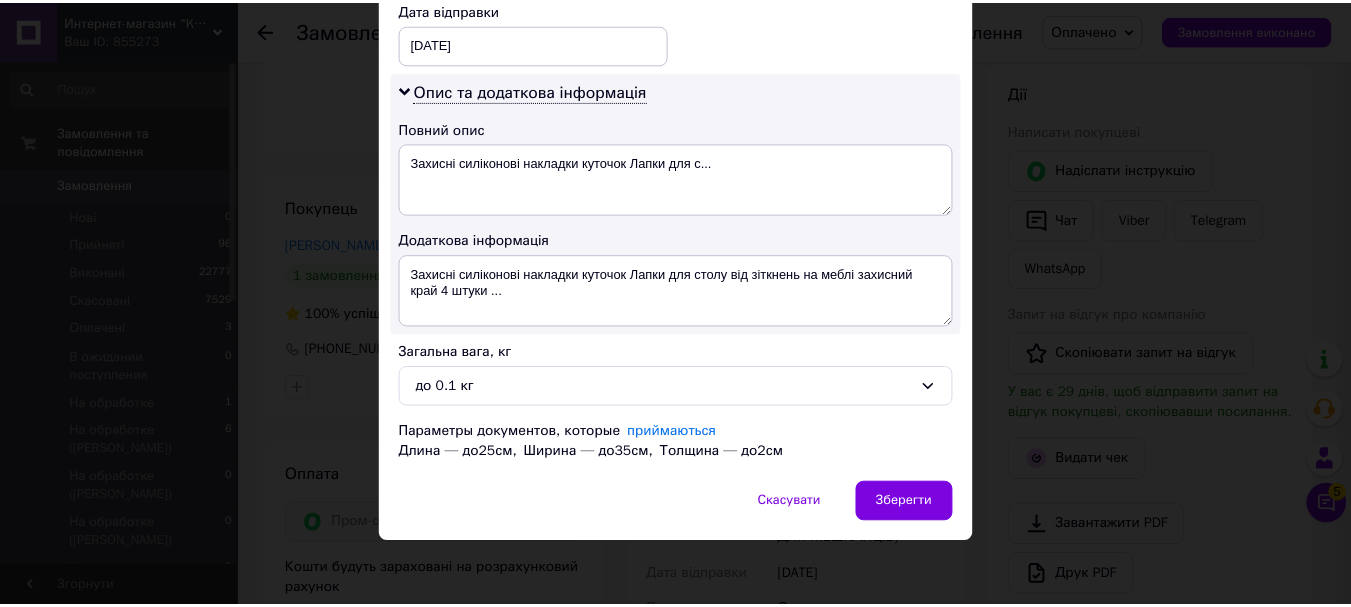 scroll, scrollTop: 1007, scrollLeft: 0, axis: vertical 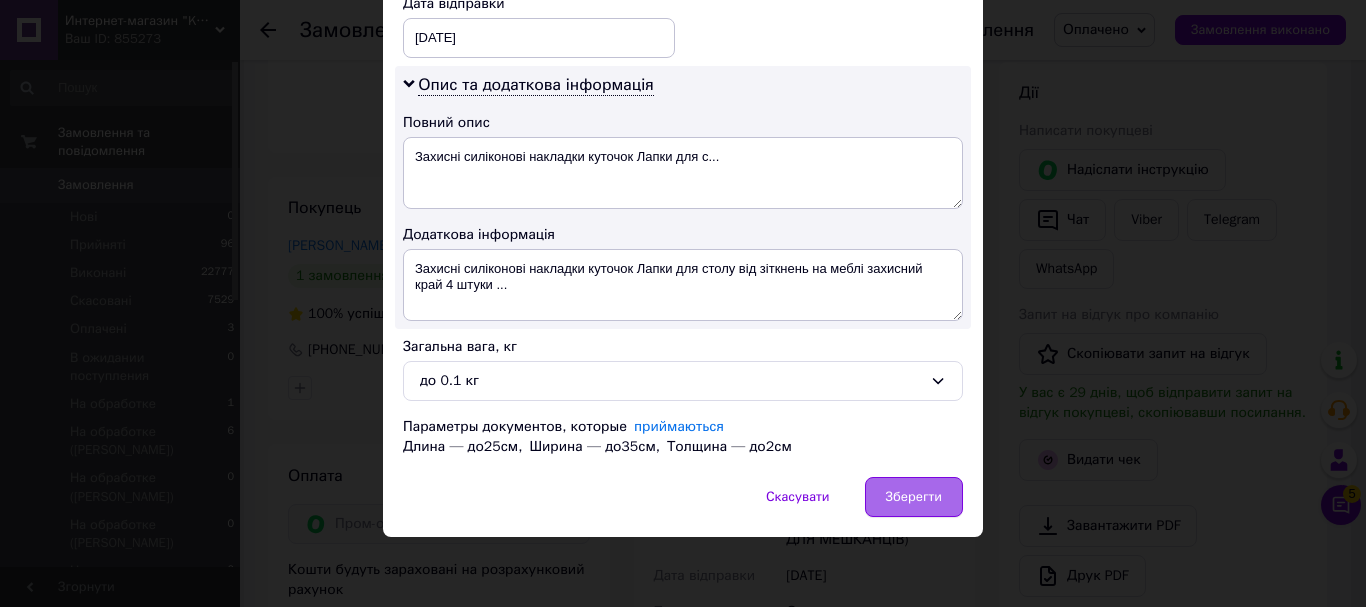 click on "Зберегти" at bounding box center (914, 497) 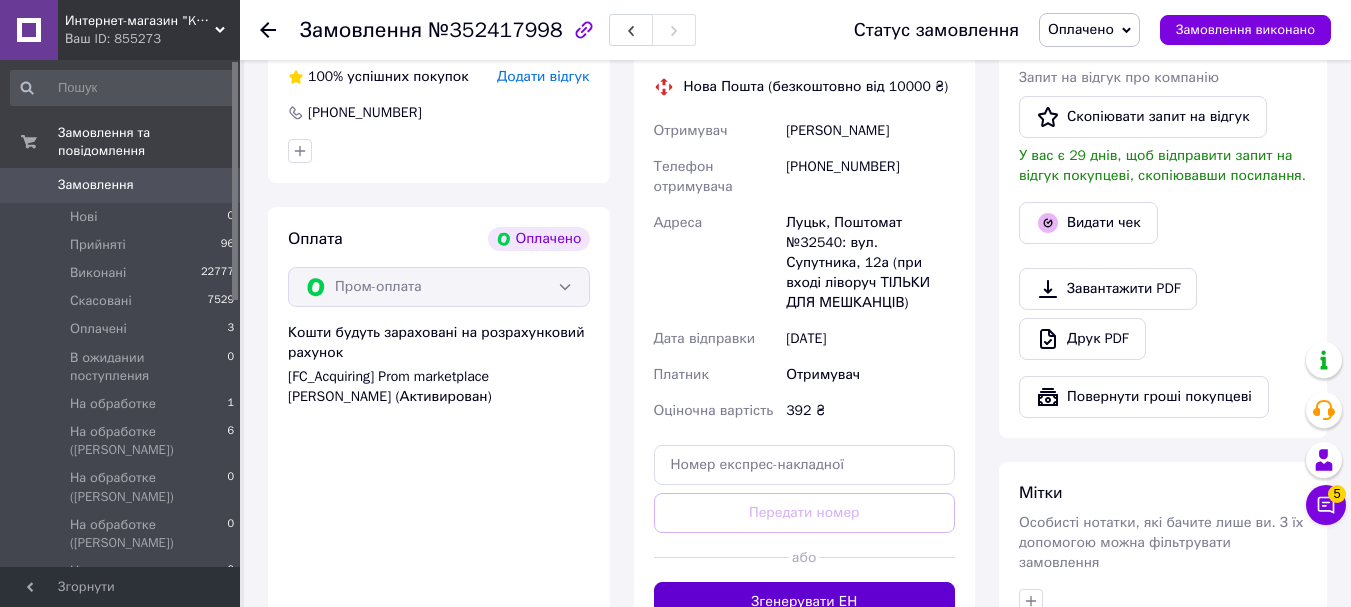 scroll, scrollTop: 1199, scrollLeft: 0, axis: vertical 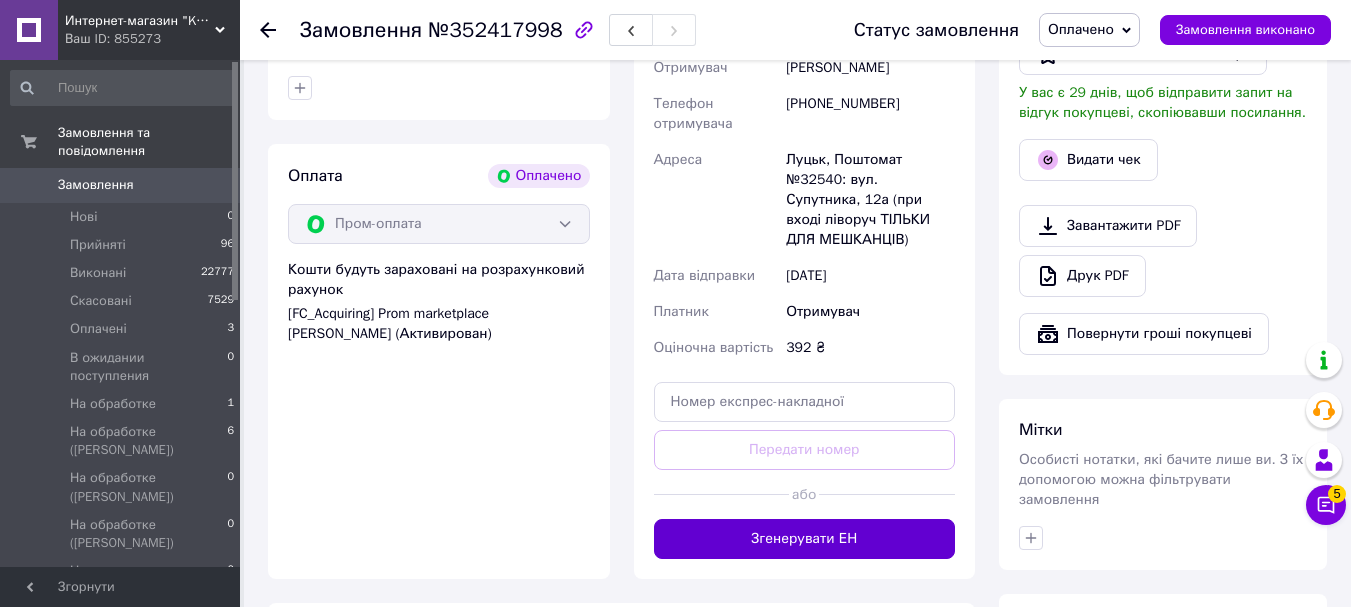click on "Згенерувати ЕН" at bounding box center [805, 539] 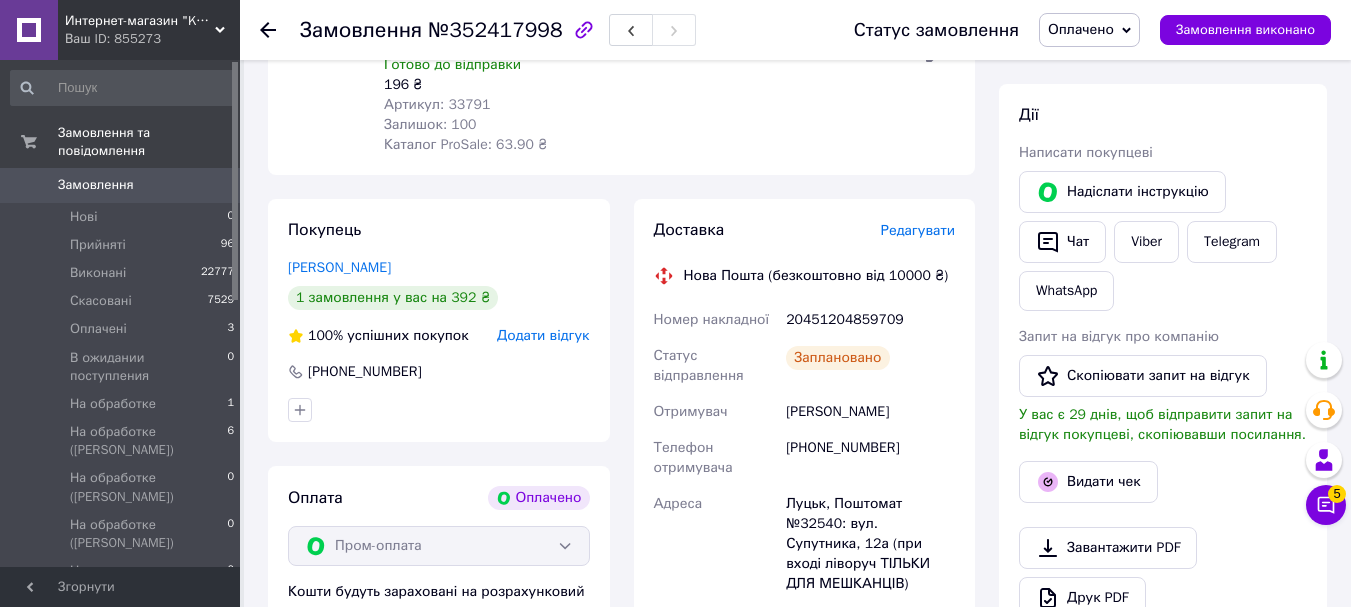 scroll, scrollTop: 899, scrollLeft: 0, axis: vertical 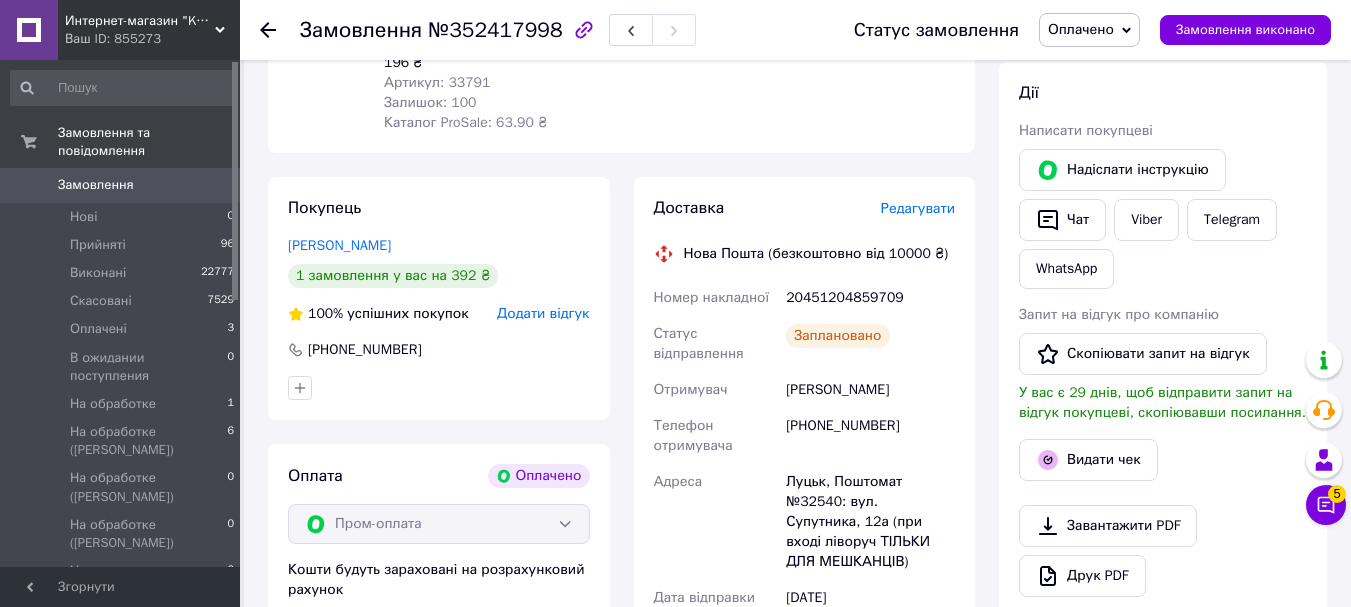 click on "20451204859709" at bounding box center [870, 298] 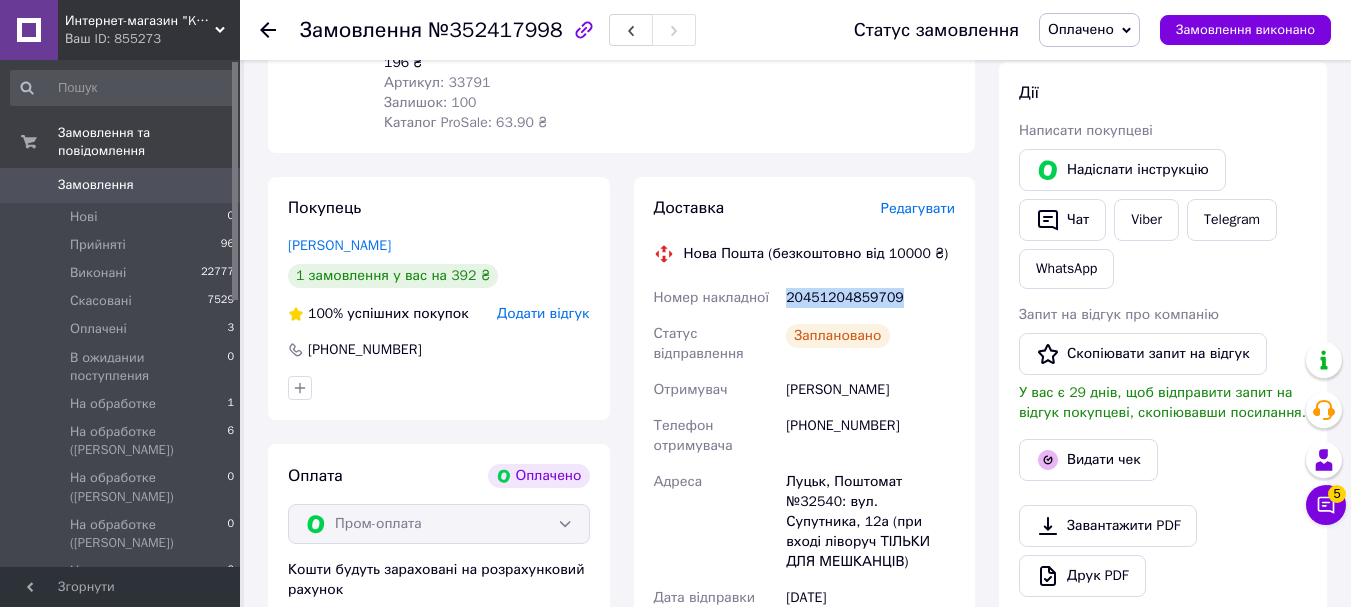 click on "20451204859709" at bounding box center [870, 298] 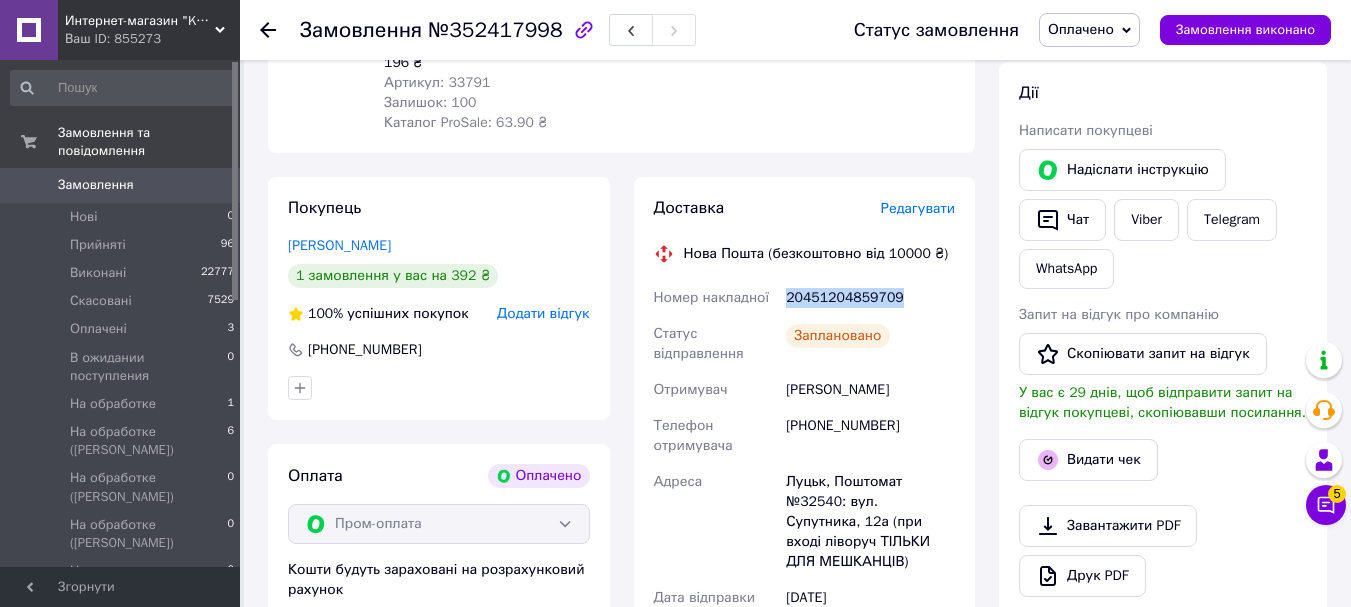 copy on "20451204859709" 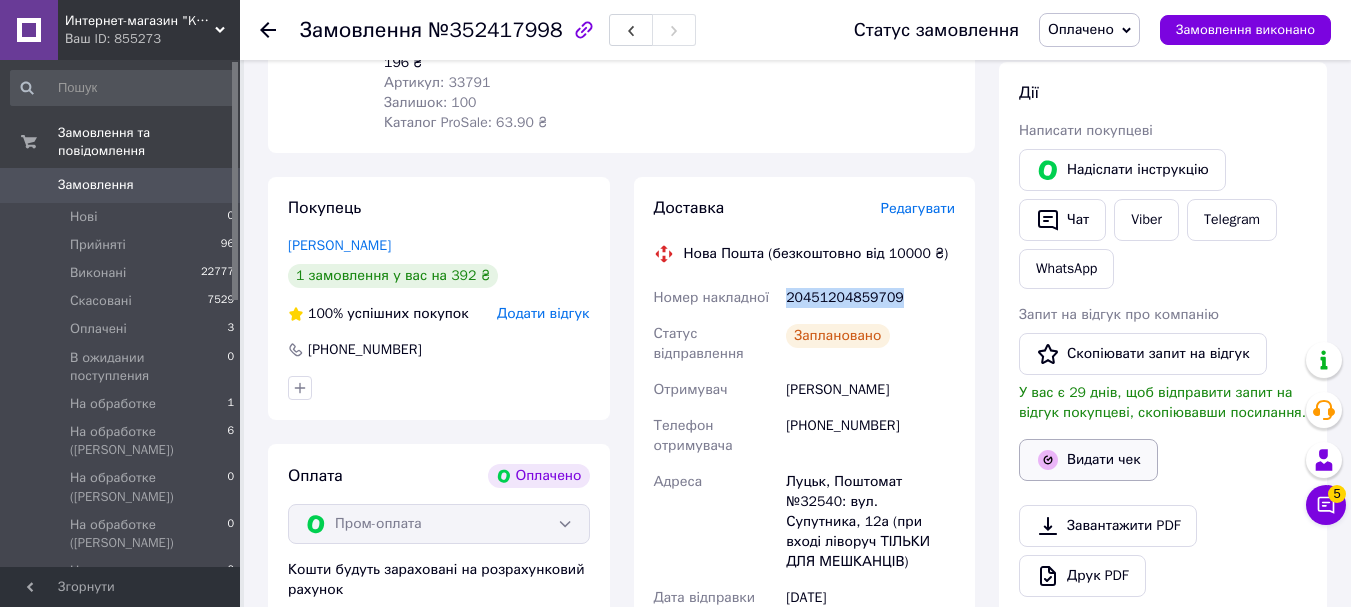click on "Видати чек" at bounding box center (1088, 460) 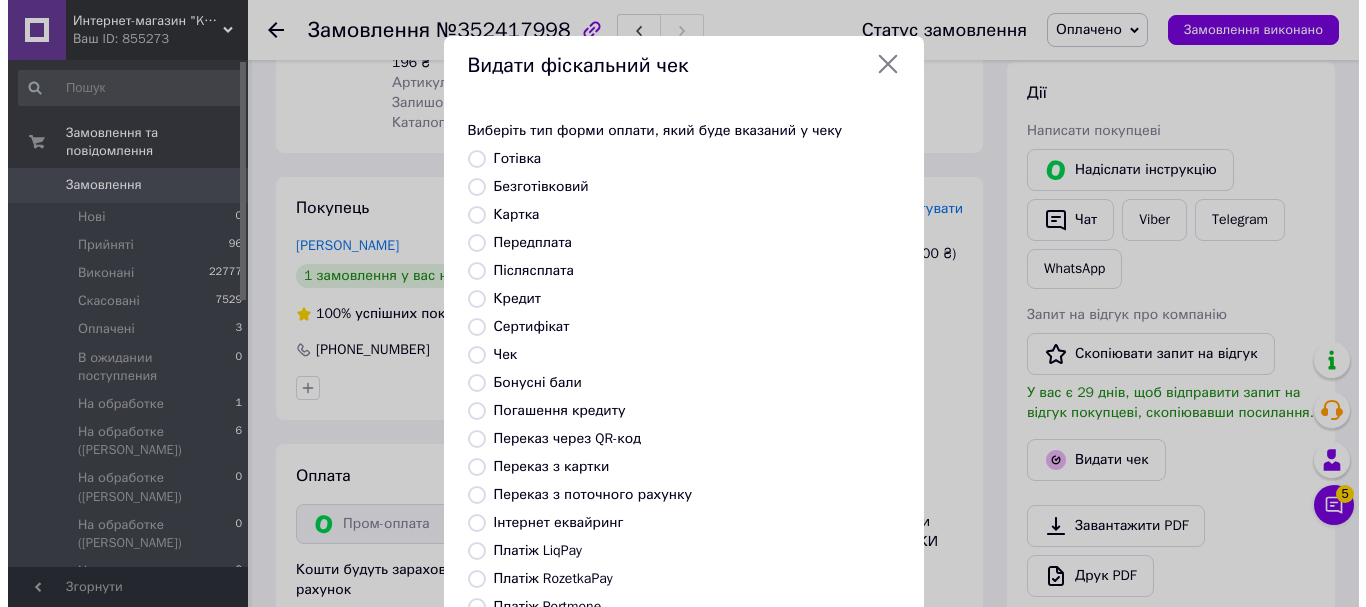 scroll, scrollTop: 879, scrollLeft: 0, axis: vertical 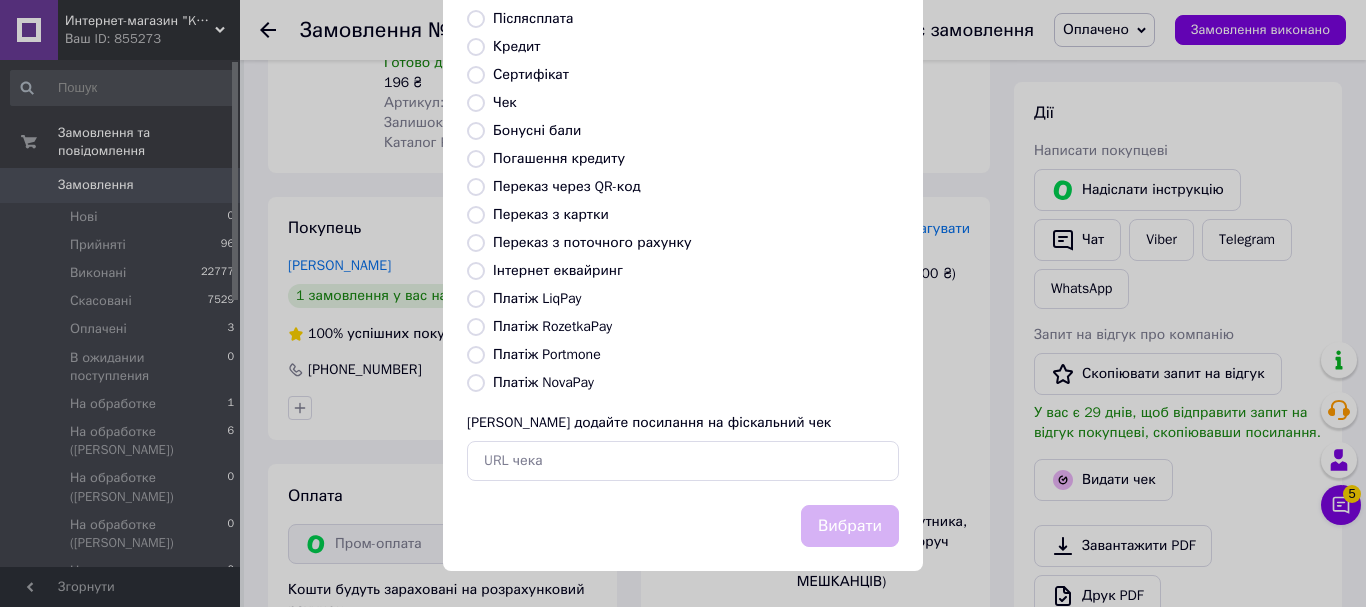 click on "Платіж RozetkaPay" at bounding box center (552, 326) 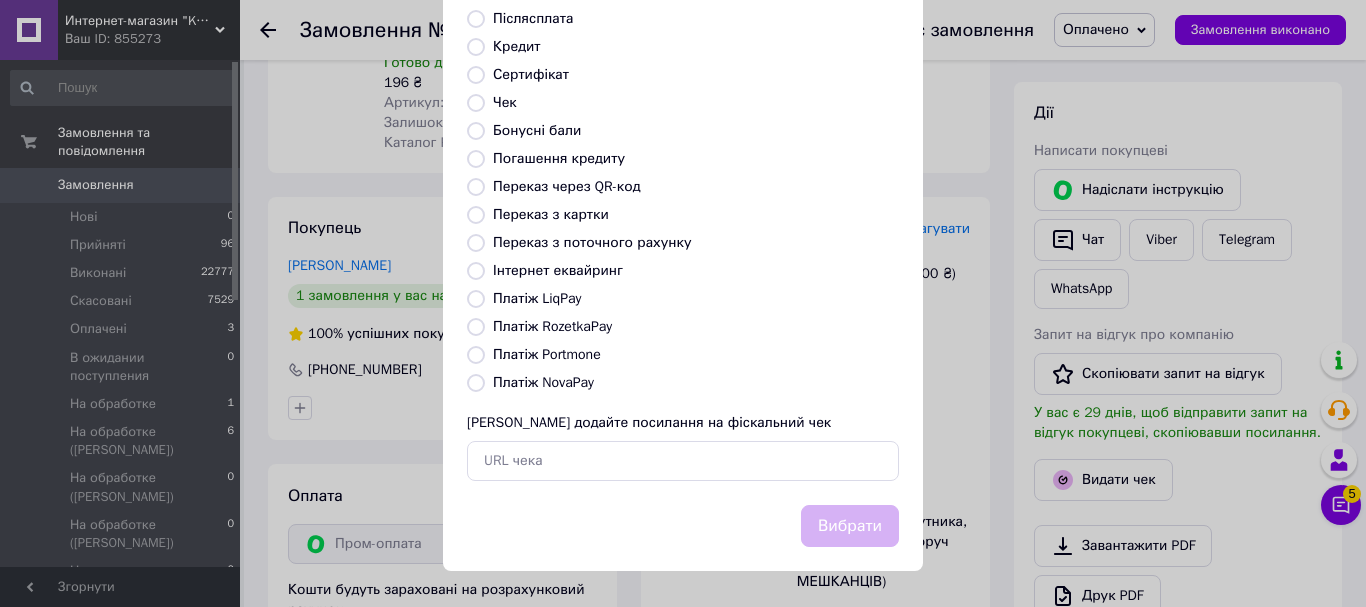 radio on "true" 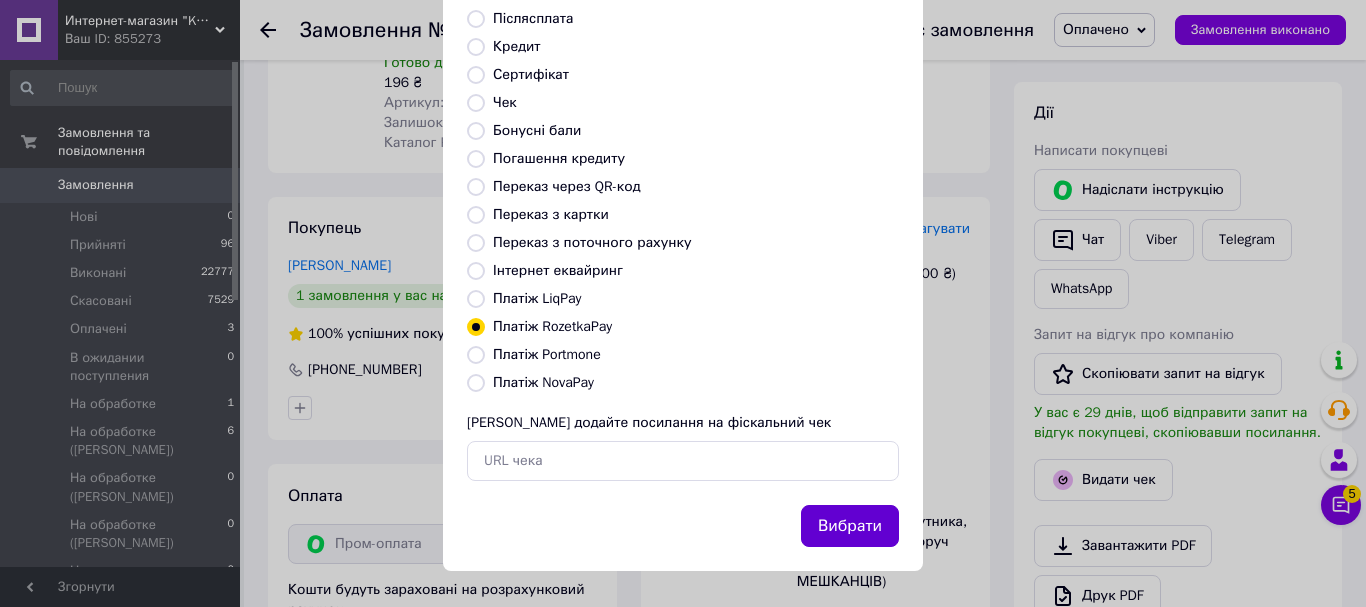 click on "Вибрати" at bounding box center (850, 526) 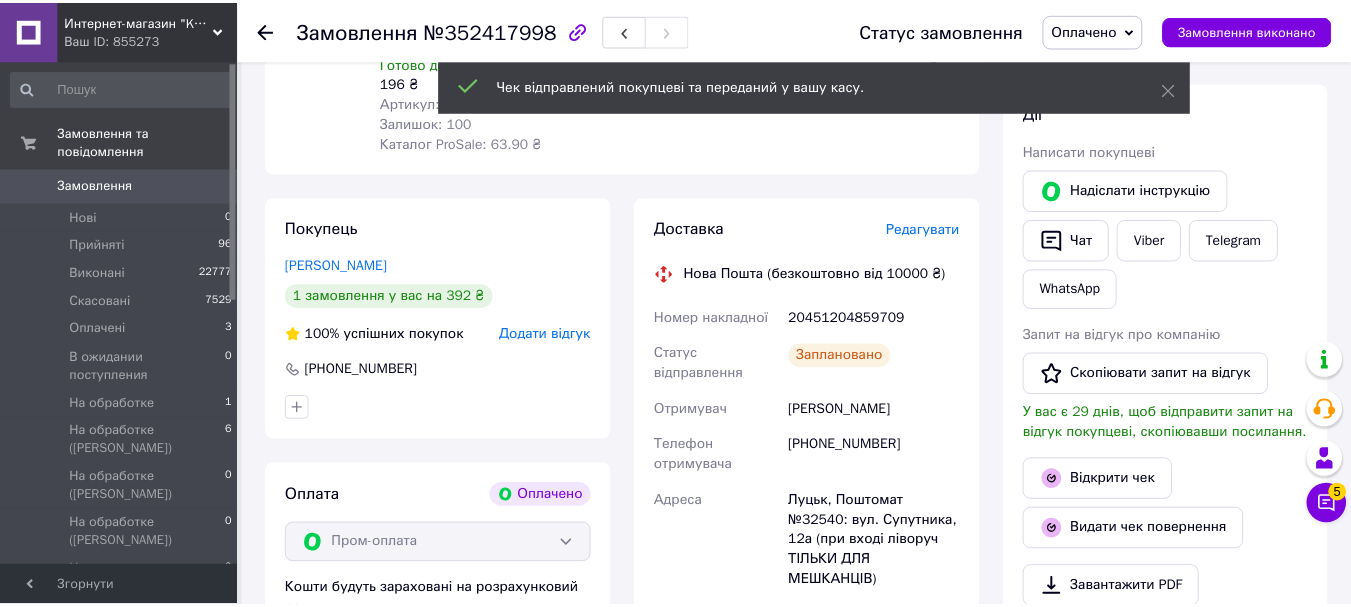 scroll, scrollTop: 899, scrollLeft: 0, axis: vertical 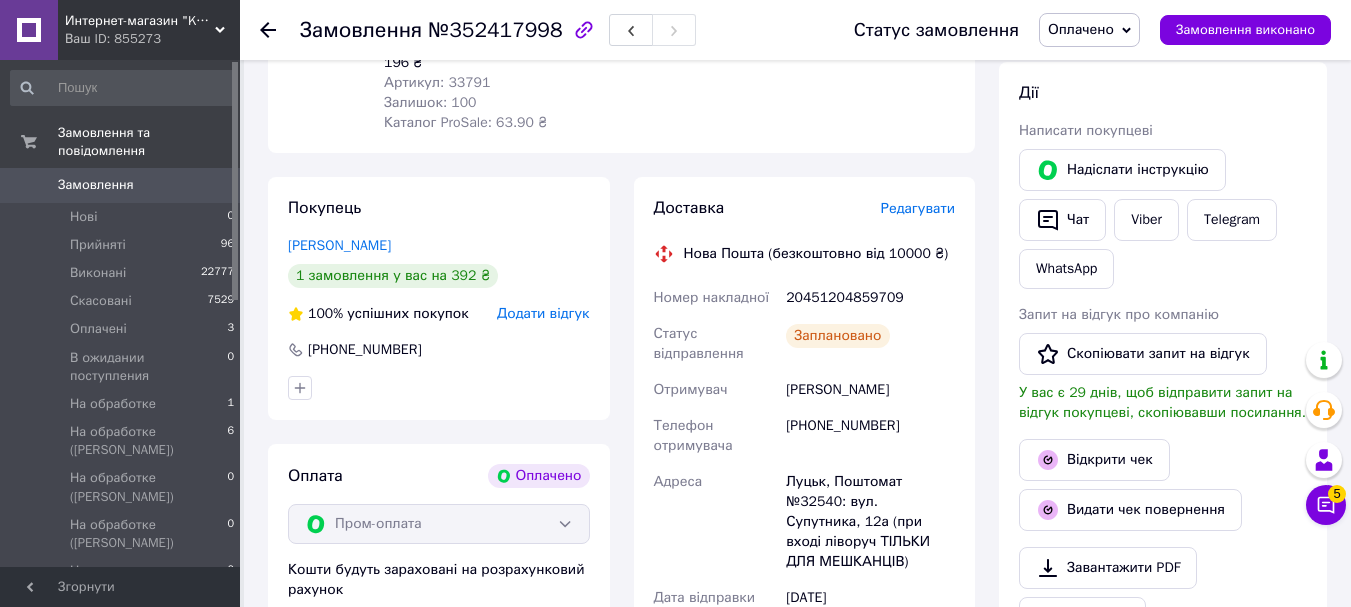 click on "№352417998" at bounding box center [495, 30] 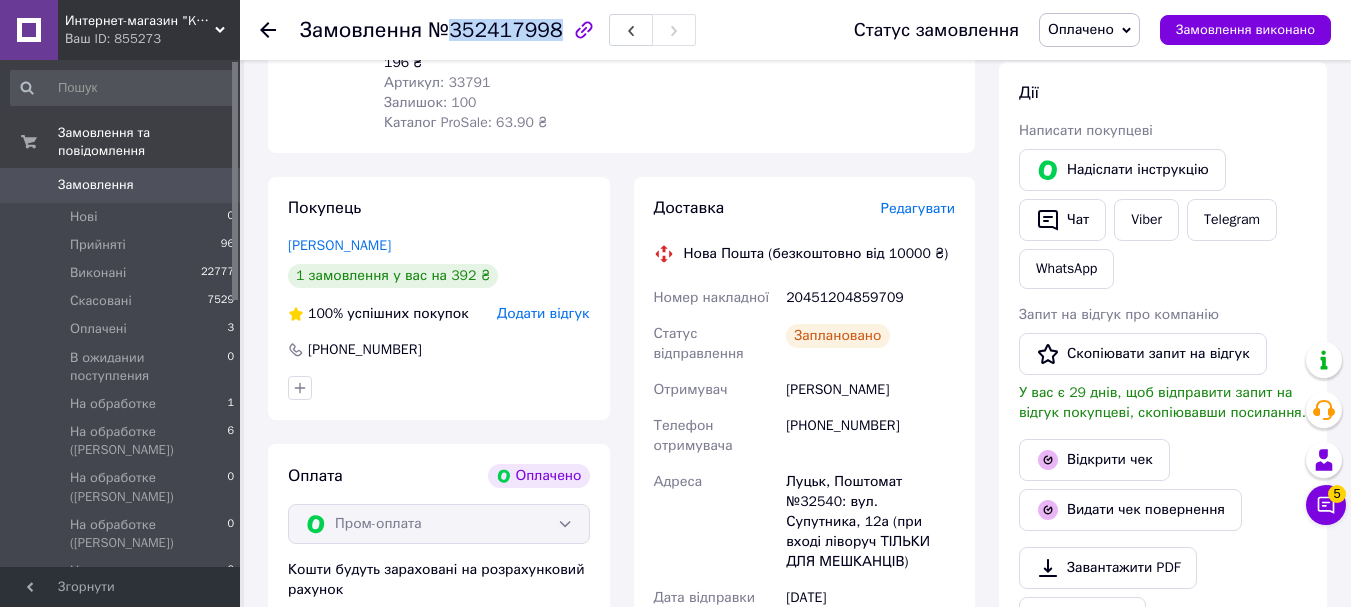 click on "№352417998" at bounding box center (495, 30) 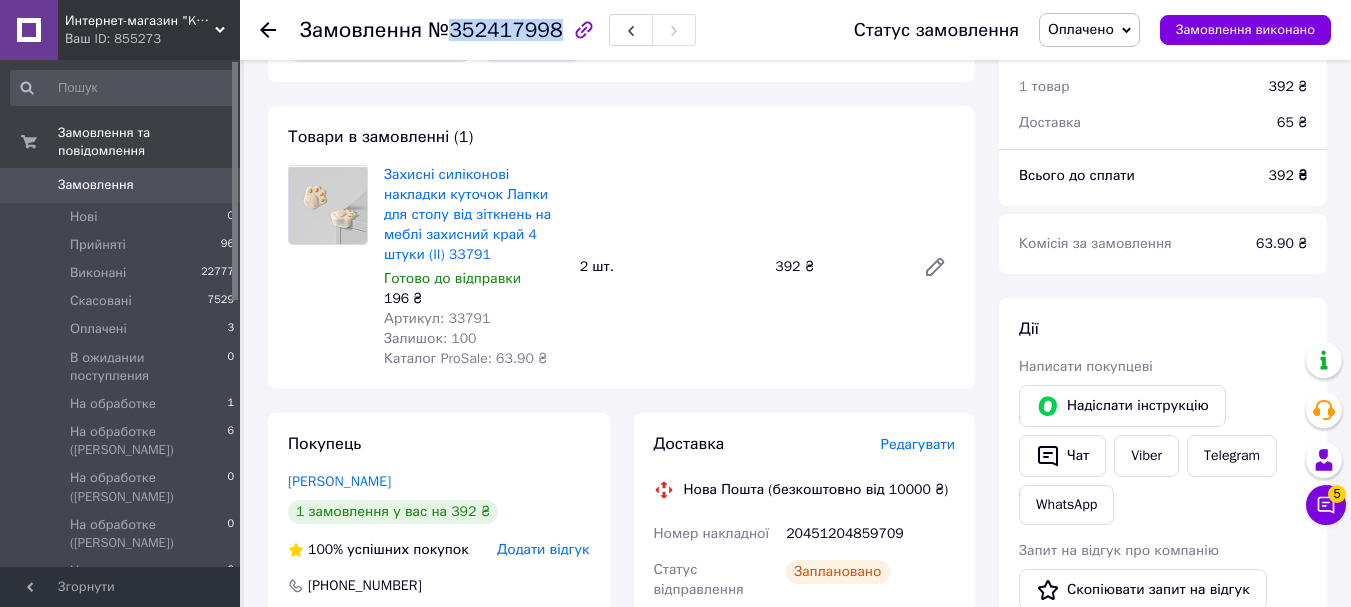 scroll, scrollTop: 599, scrollLeft: 0, axis: vertical 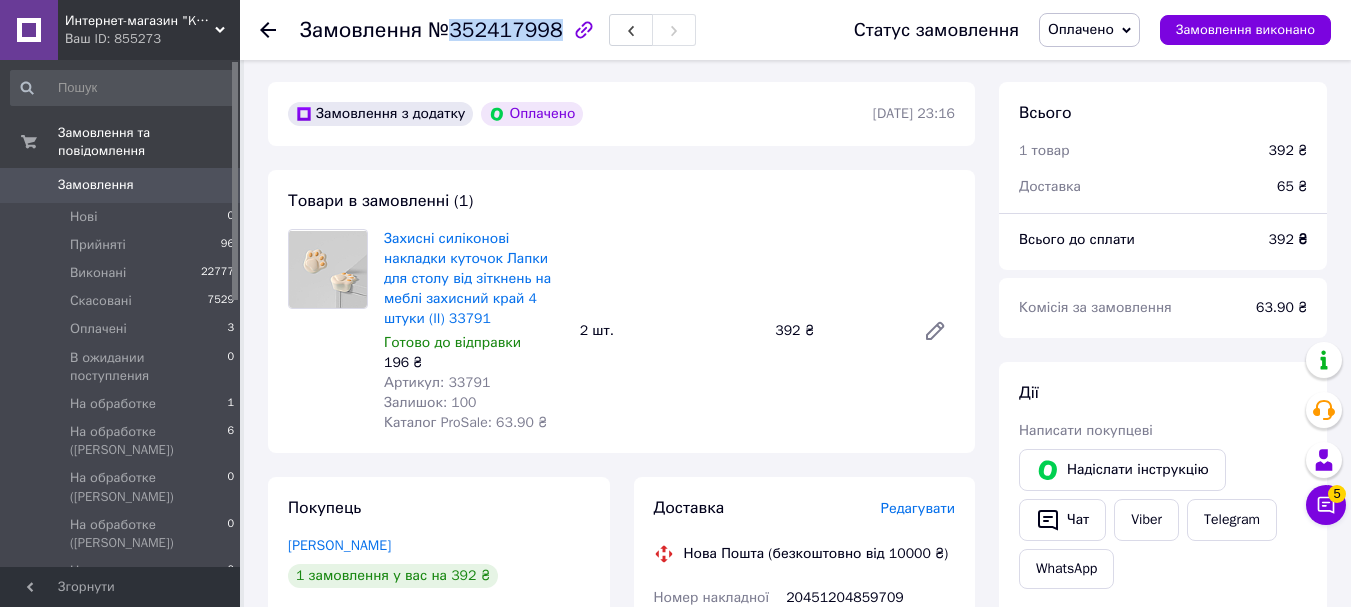 click on "Оплачено" at bounding box center [1089, 30] 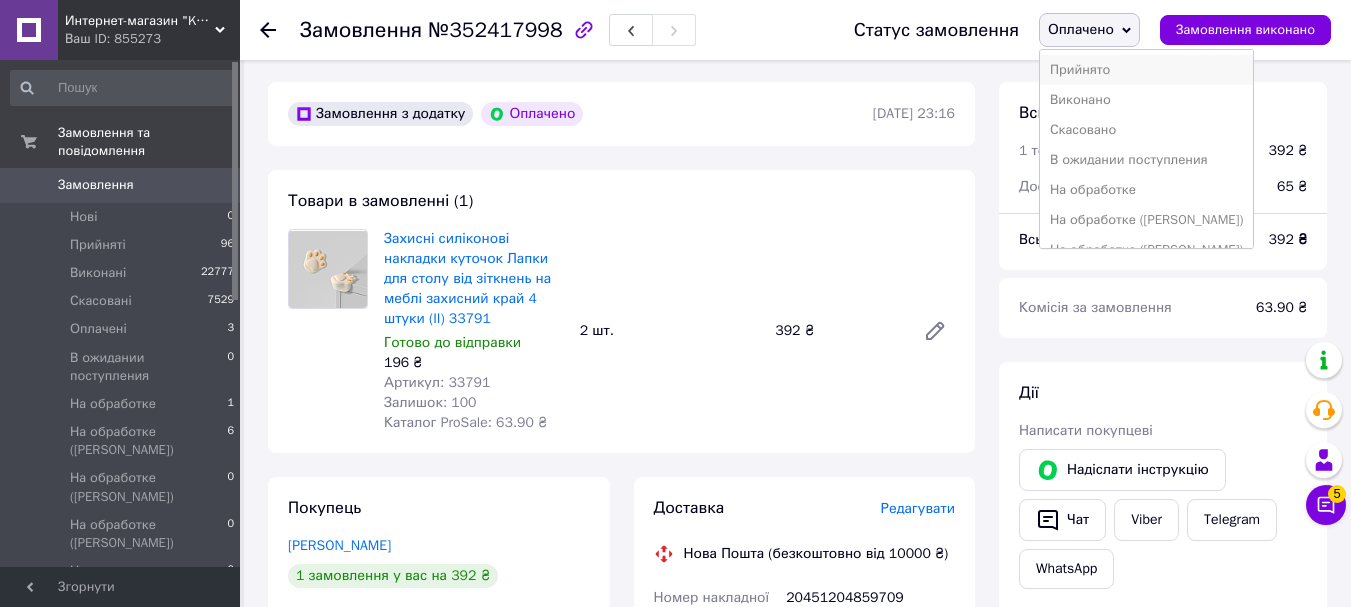 click on "Прийнято" at bounding box center (1146, 70) 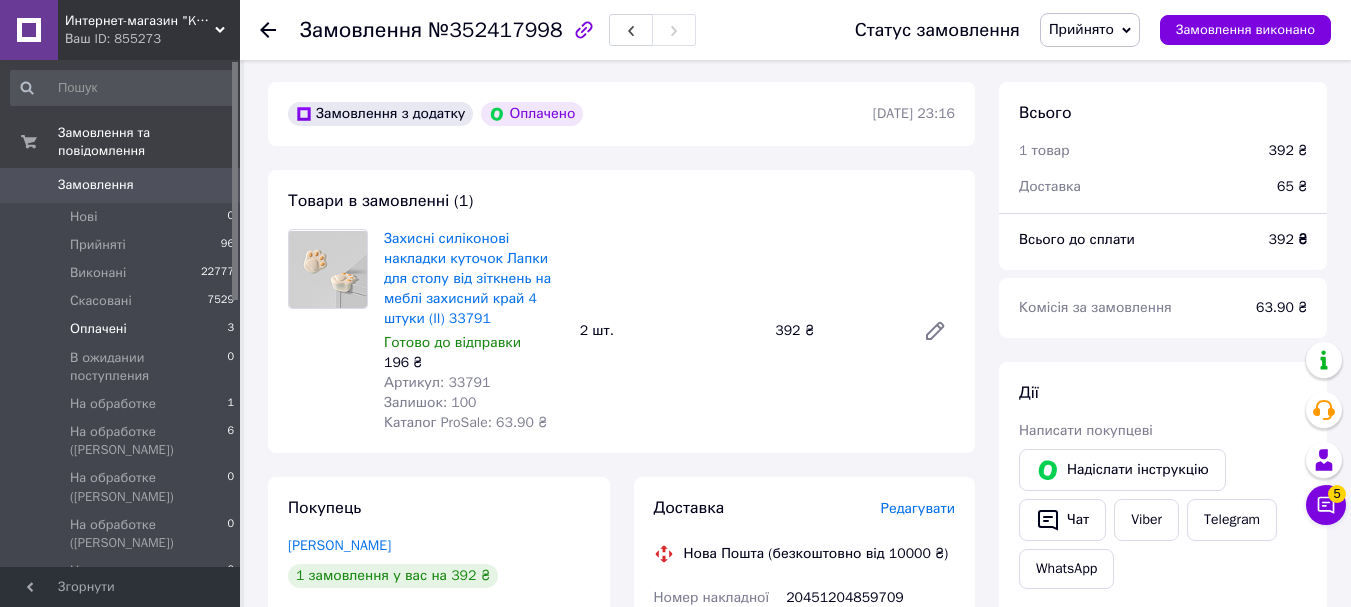 click on "Оплачені 3" at bounding box center (123, 329) 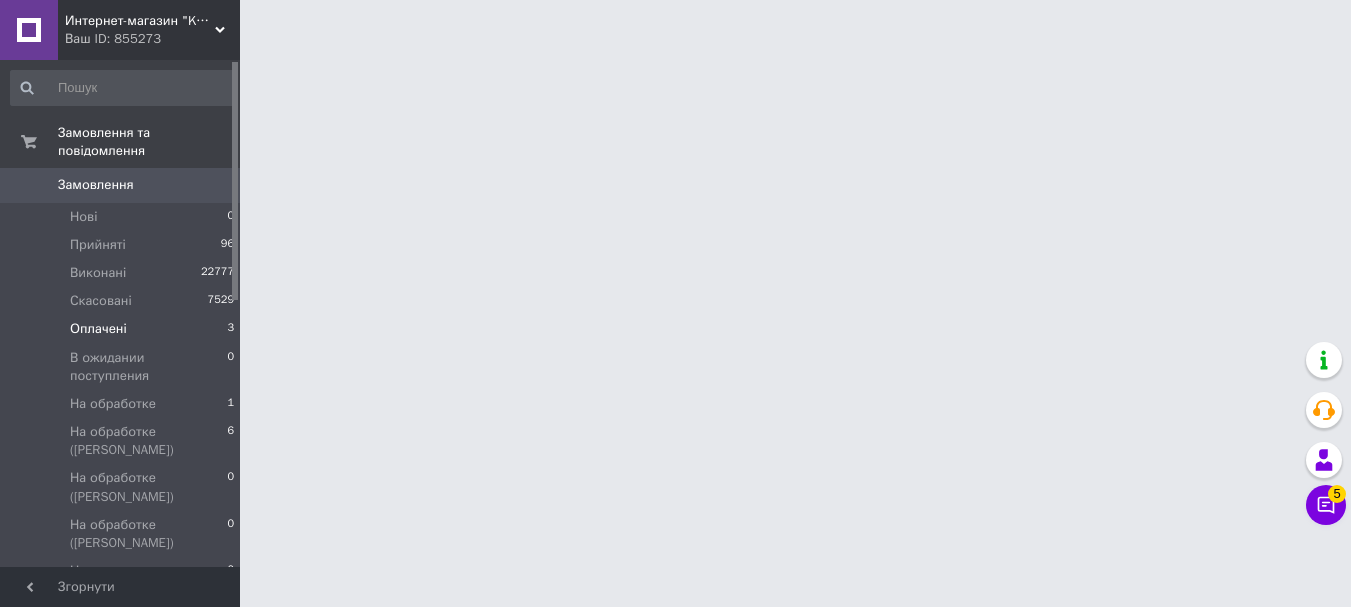 scroll, scrollTop: 0, scrollLeft: 0, axis: both 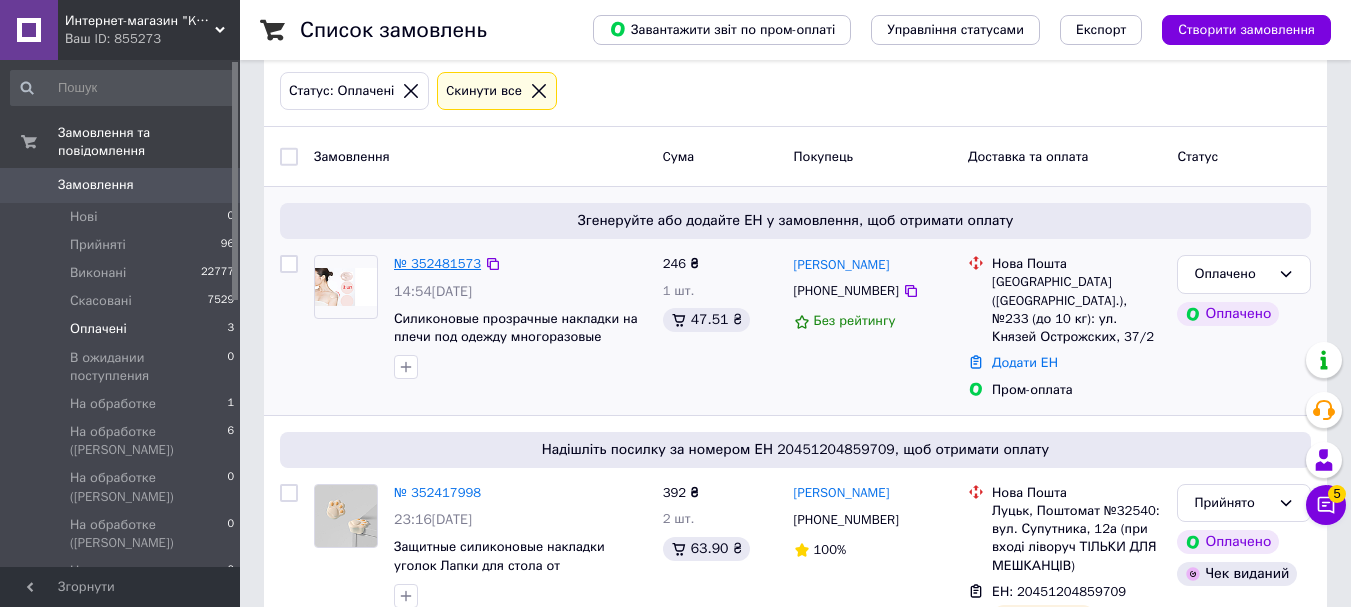 click on "№ 352481573" at bounding box center [437, 263] 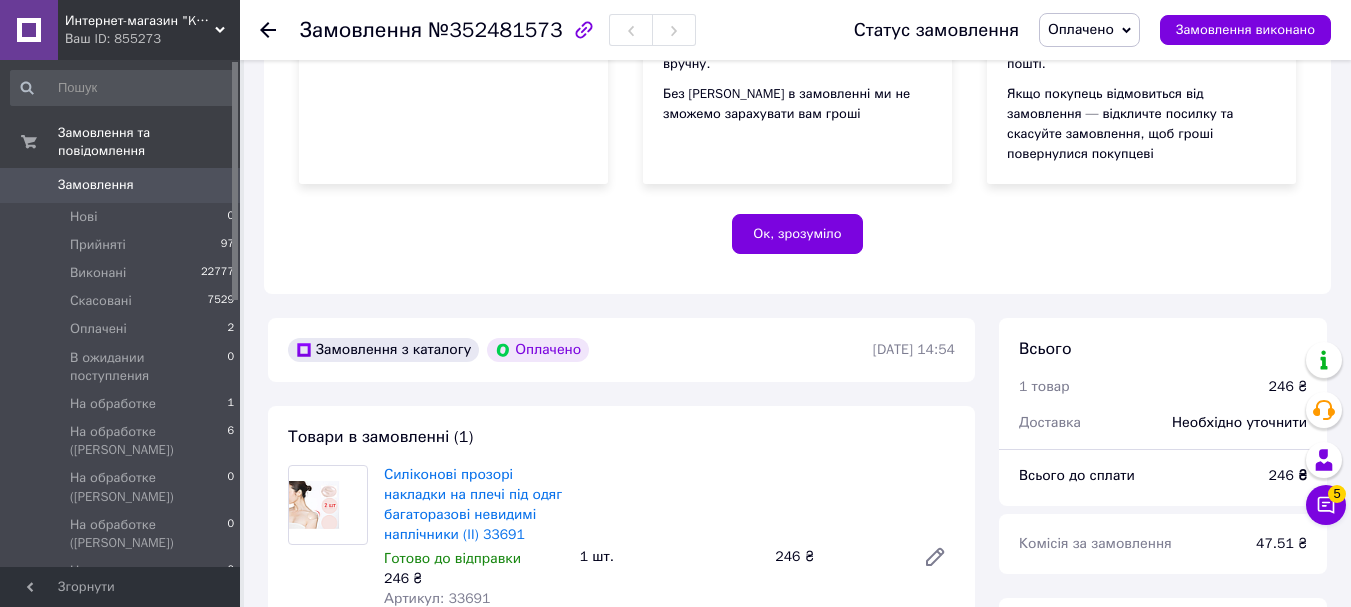 scroll, scrollTop: 500, scrollLeft: 0, axis: vertical 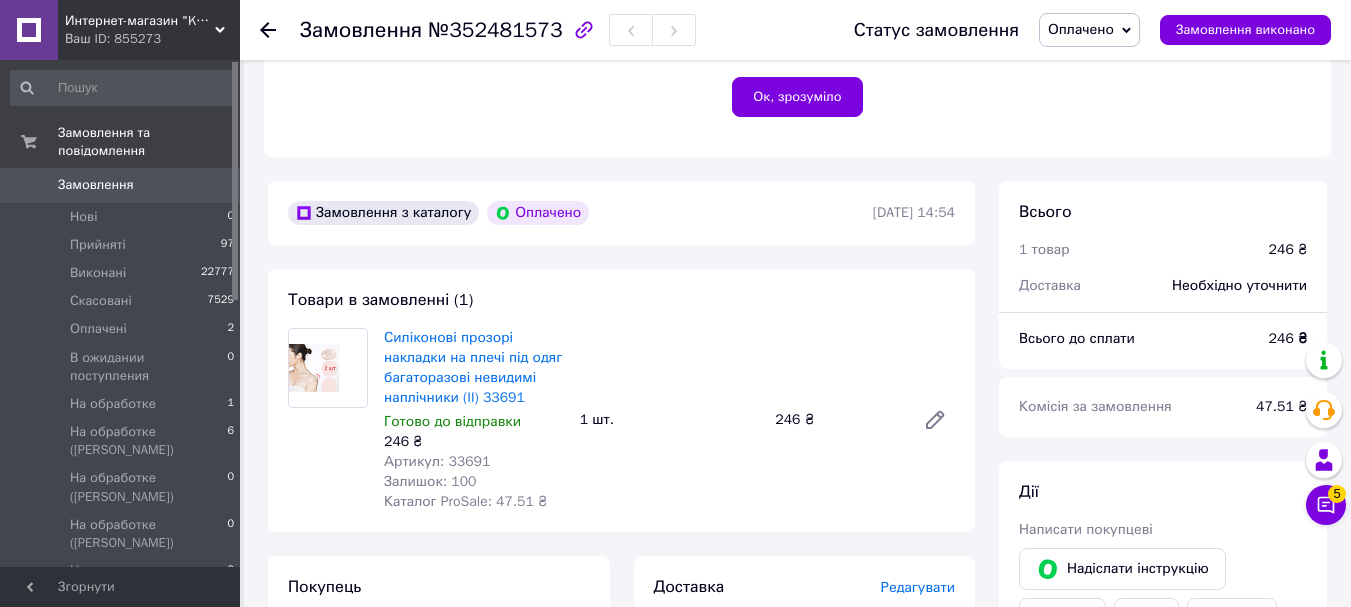 click on "№352481573" at bounding box center [495, 30] 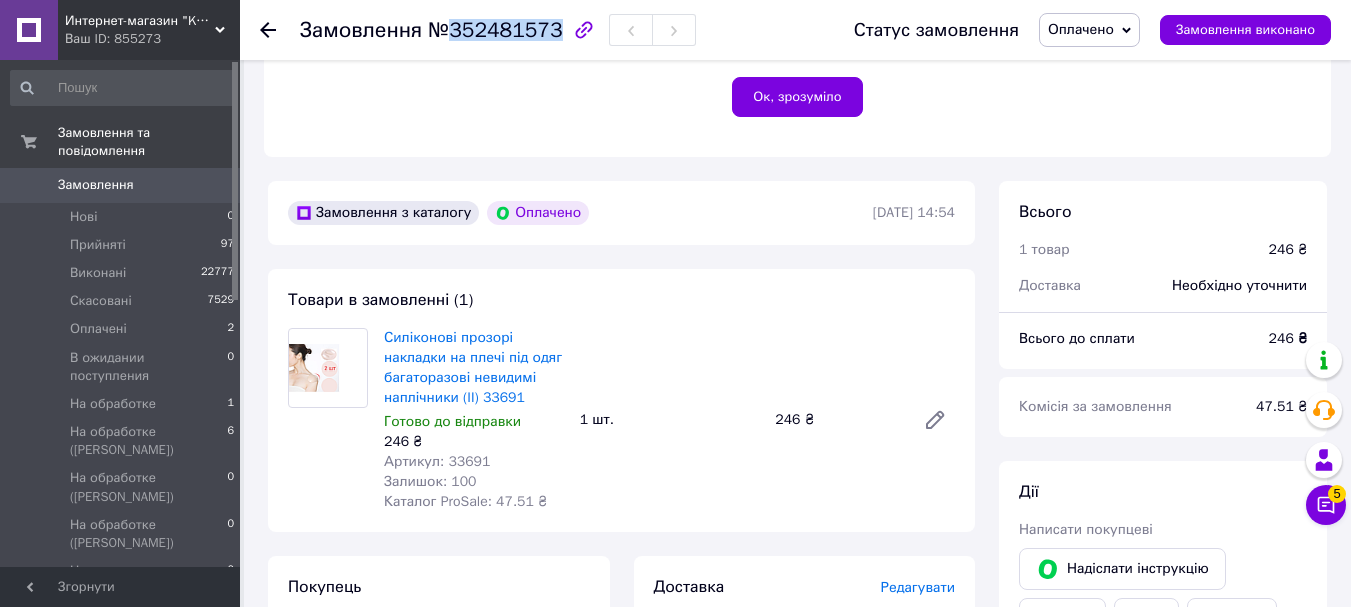 click on "№352481573" at bounding box center (495, 30) 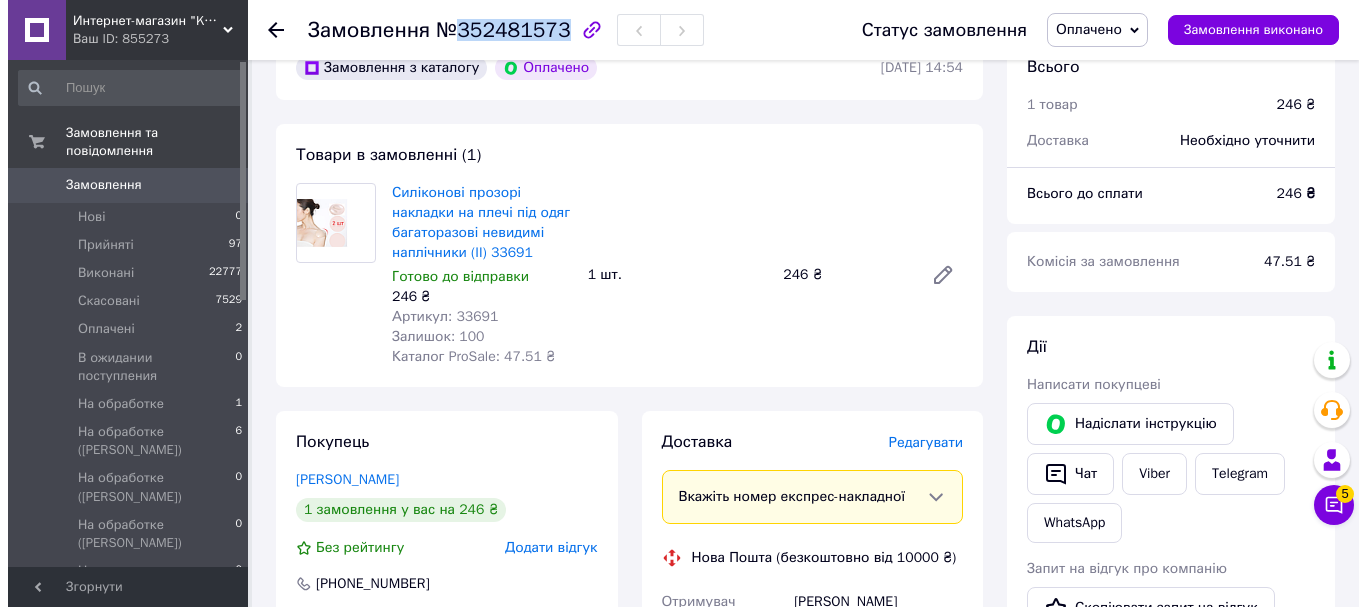 scroll, scrollTop: 900, scrollLeft: 0, axis: vertical 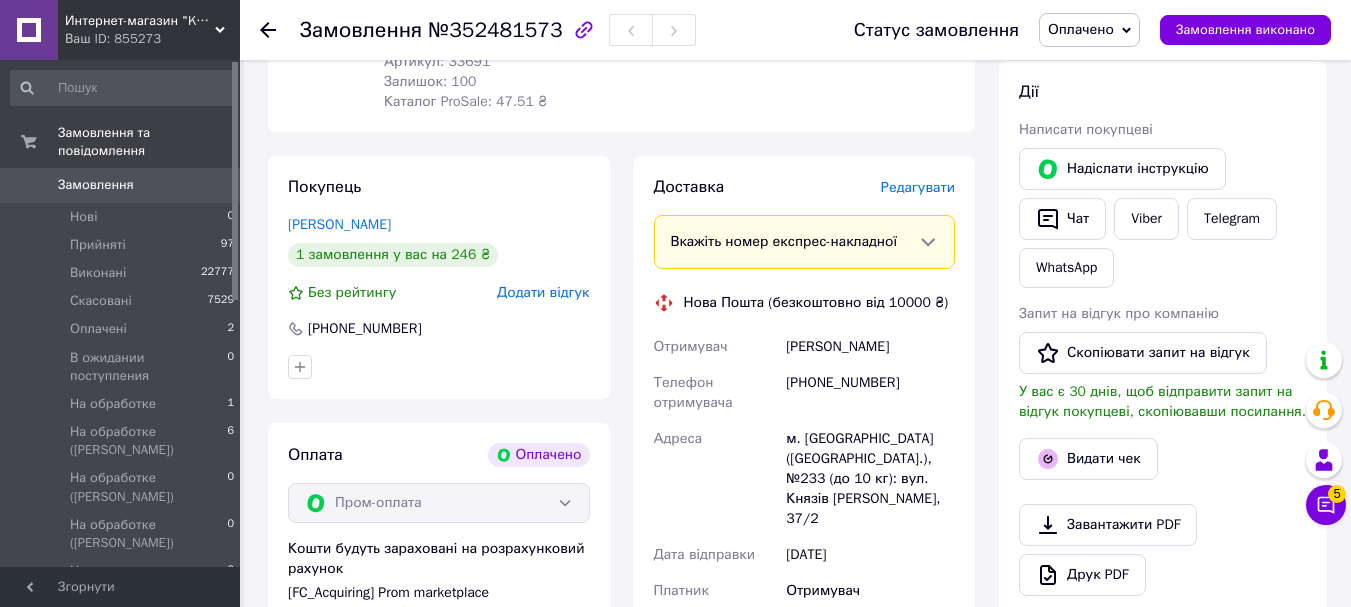 click on "Редагувати" at bounding box center (918, 187) 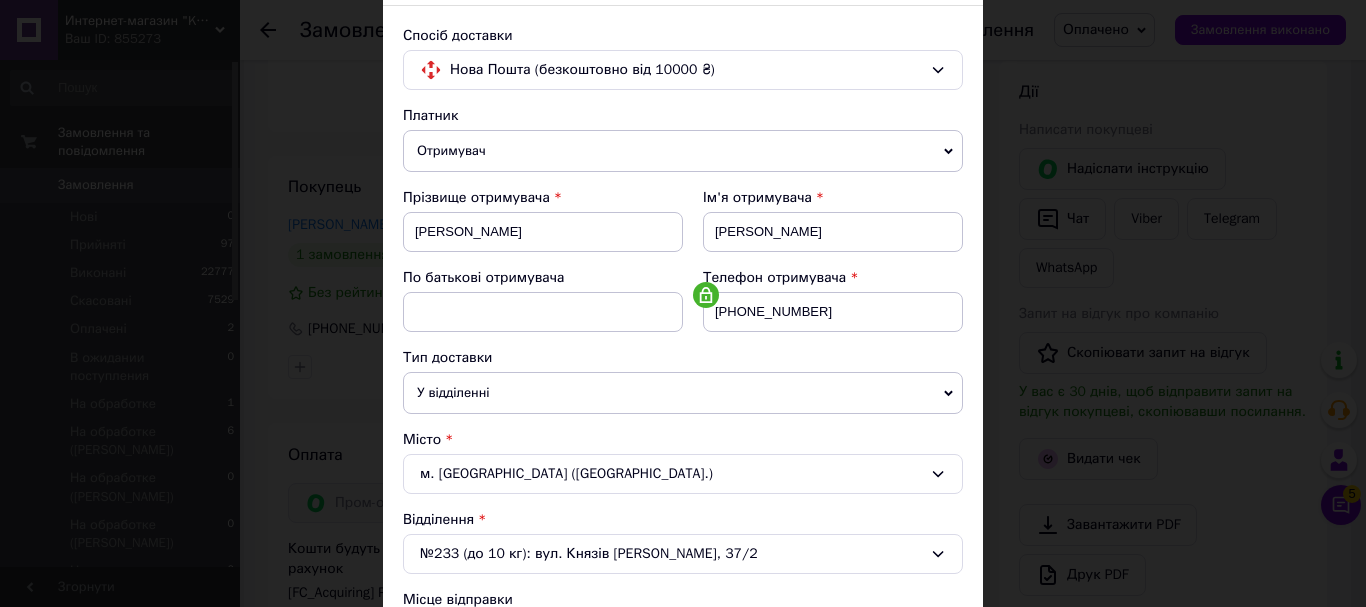 scroll, scrollTop: 400, scrollLeft: 0, axis: vertical 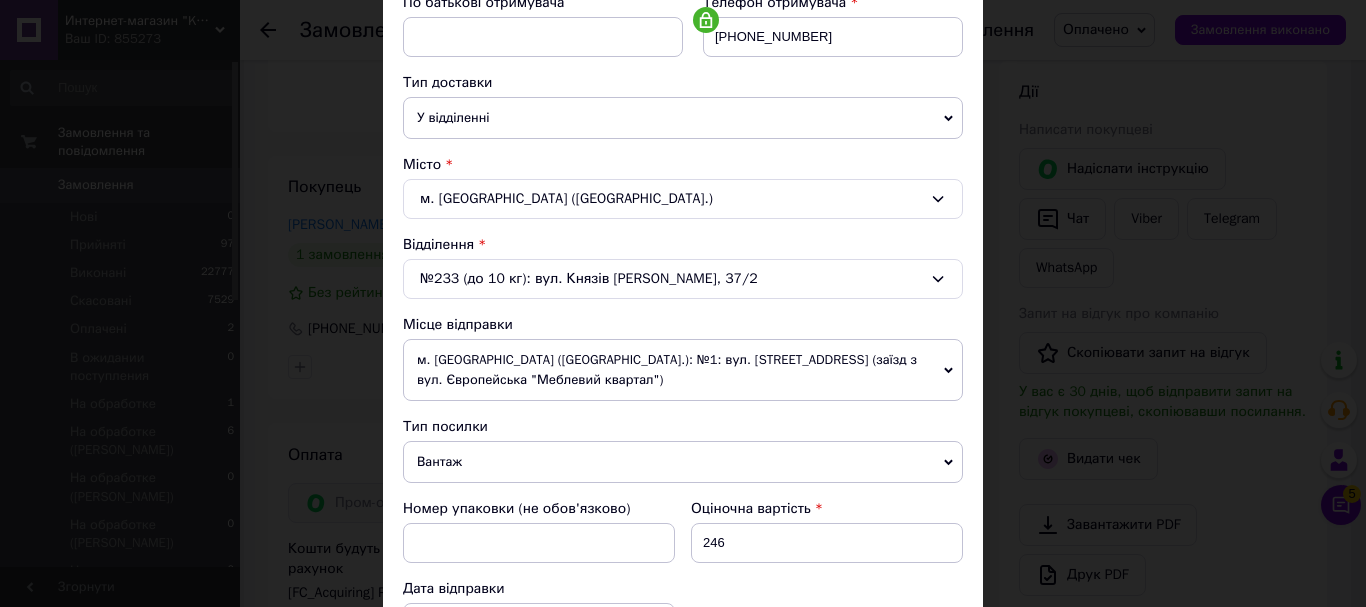 click on "У відділенні" at bounding box center (683, 118) 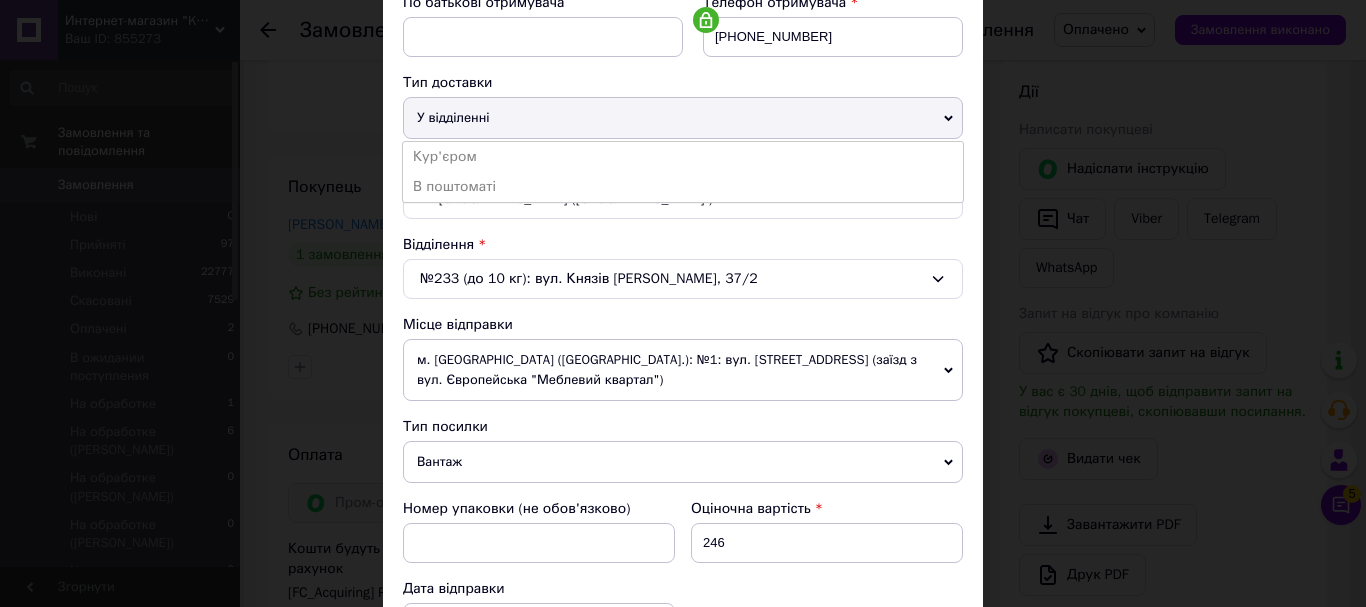 click on "У відділенні" at bounding box center (683, 118) 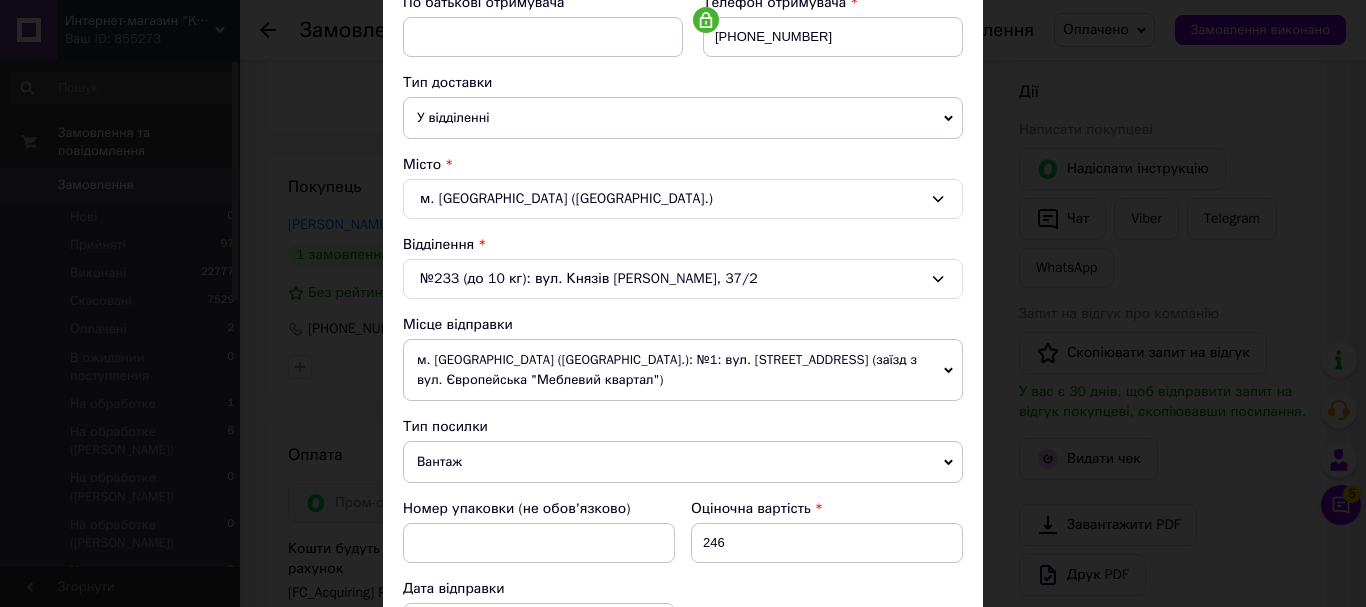 click on "Вантаж" at bounding box center (683, 462) 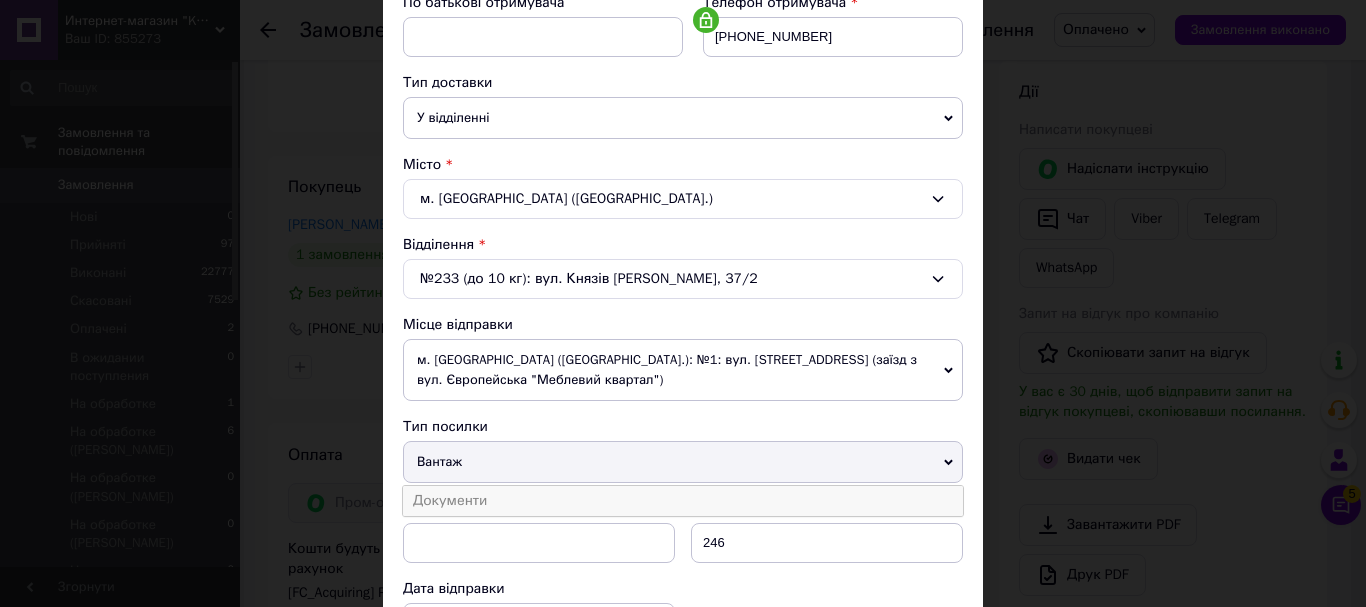 click on "Документи" at bounding box center (683, 501) 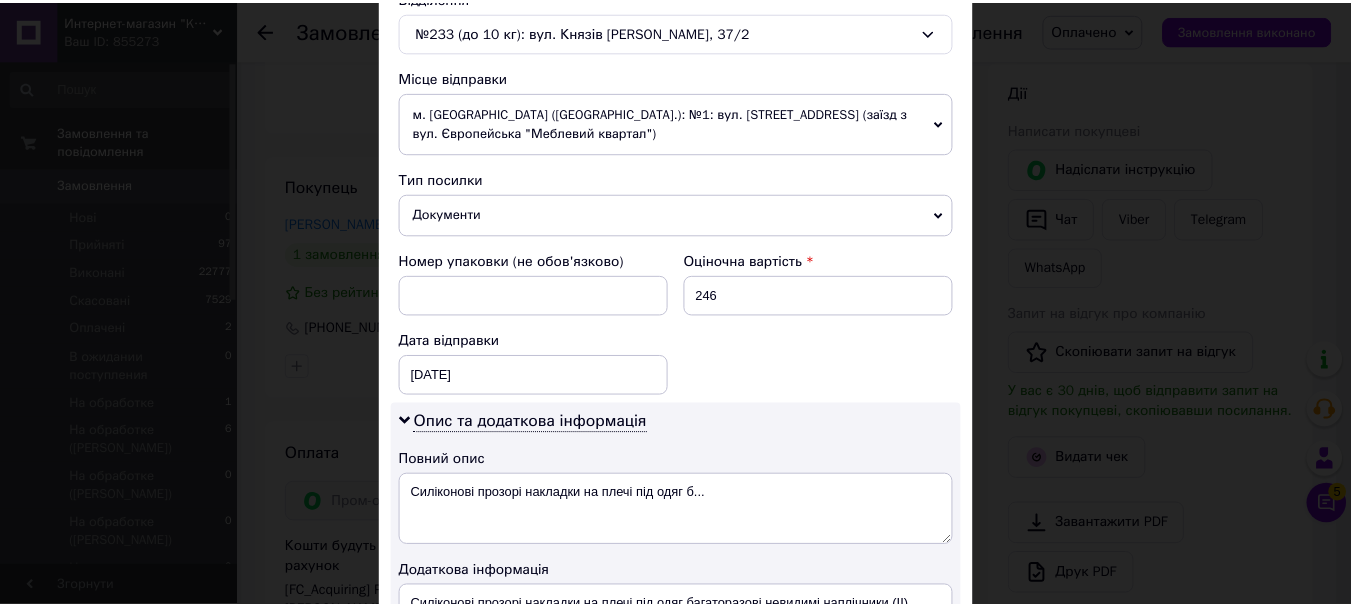 scroll, scrollTop: 900, scrollLeft: 0, axis: vertical 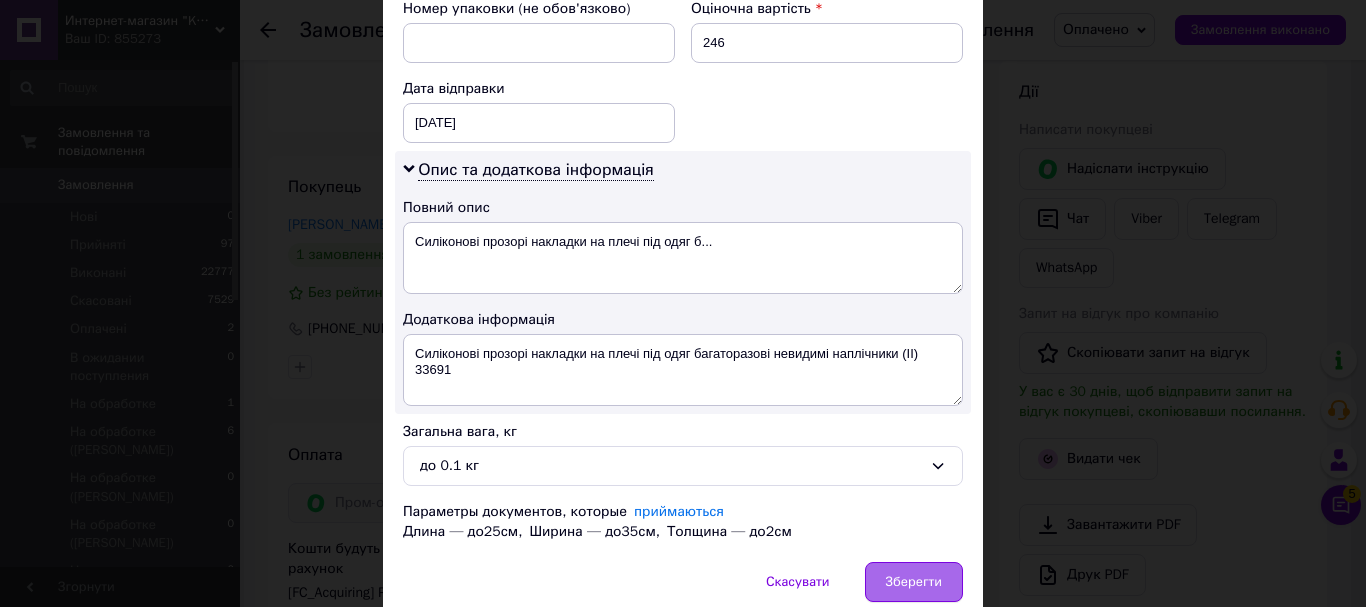 click on "Зберегти" at bounding box center (914, 582) 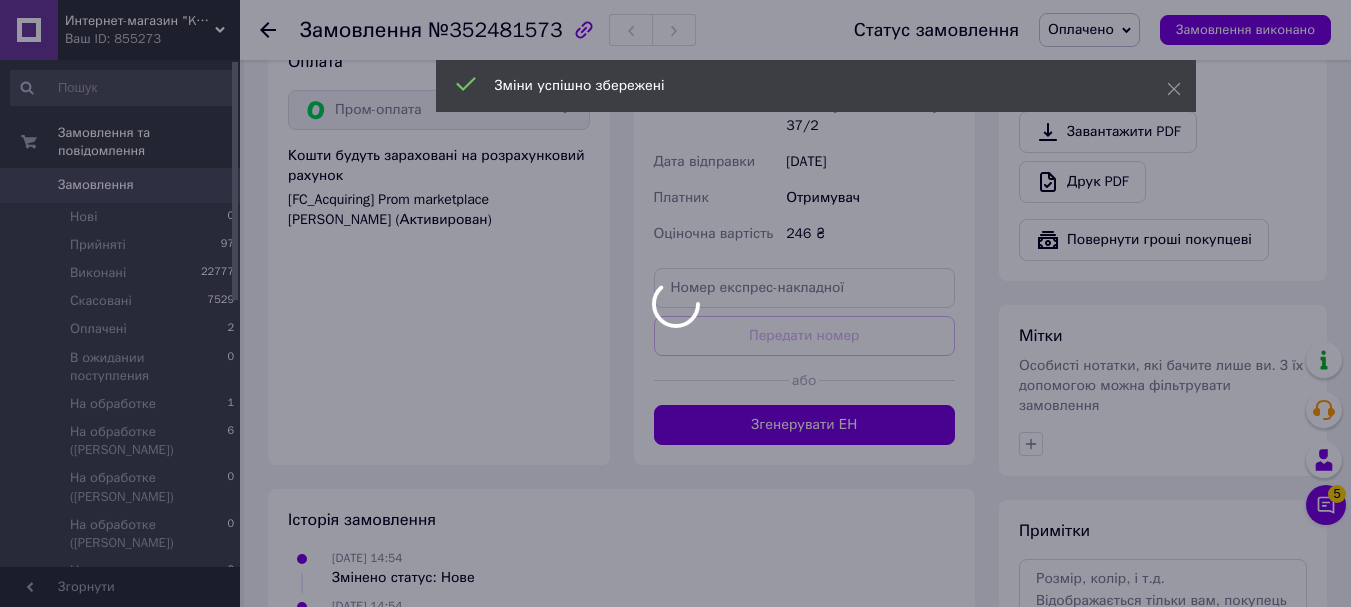 scroll, scrollTop: 1300, scrollLeft: 0, axis: vertical 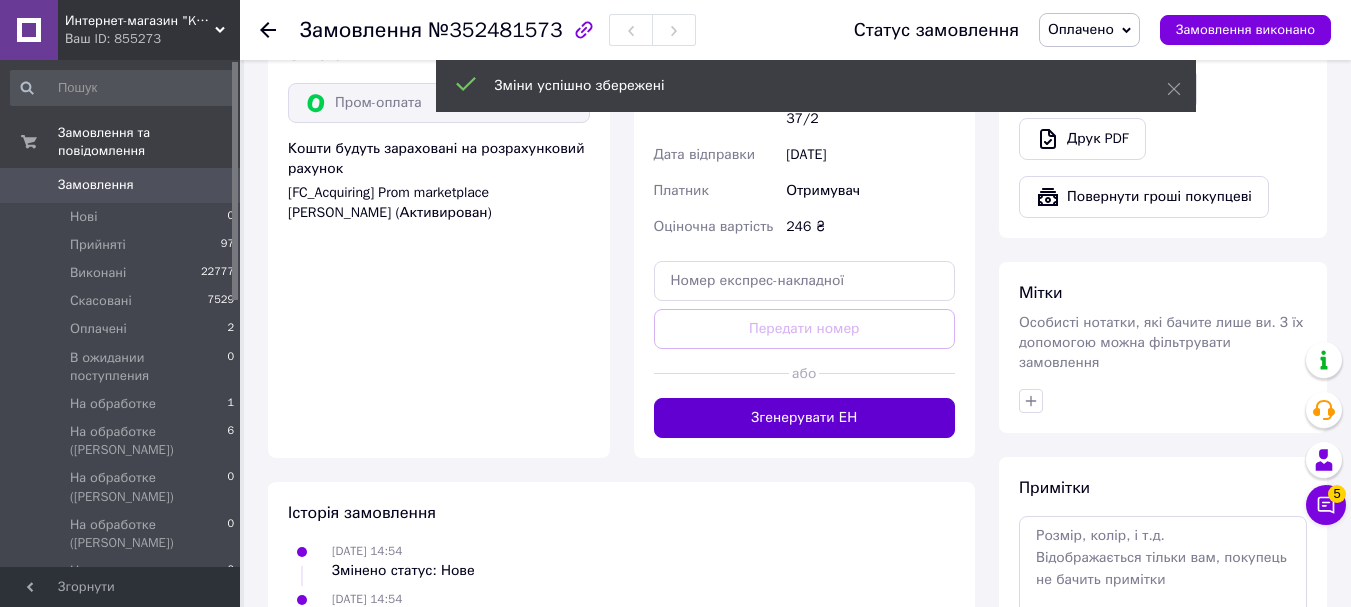 click on "Згенерувати ЕН" at bounding box center (805, 418) 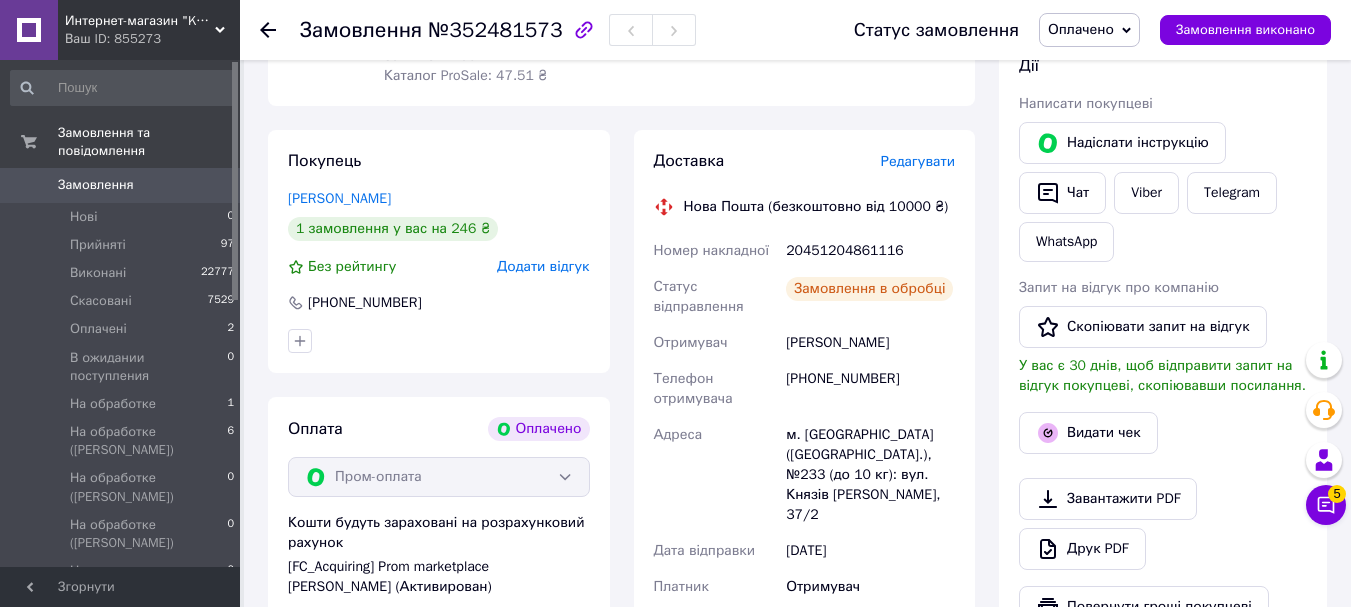 scroll, scrollTop: 900, scrollLeft: 0, axis: vertical 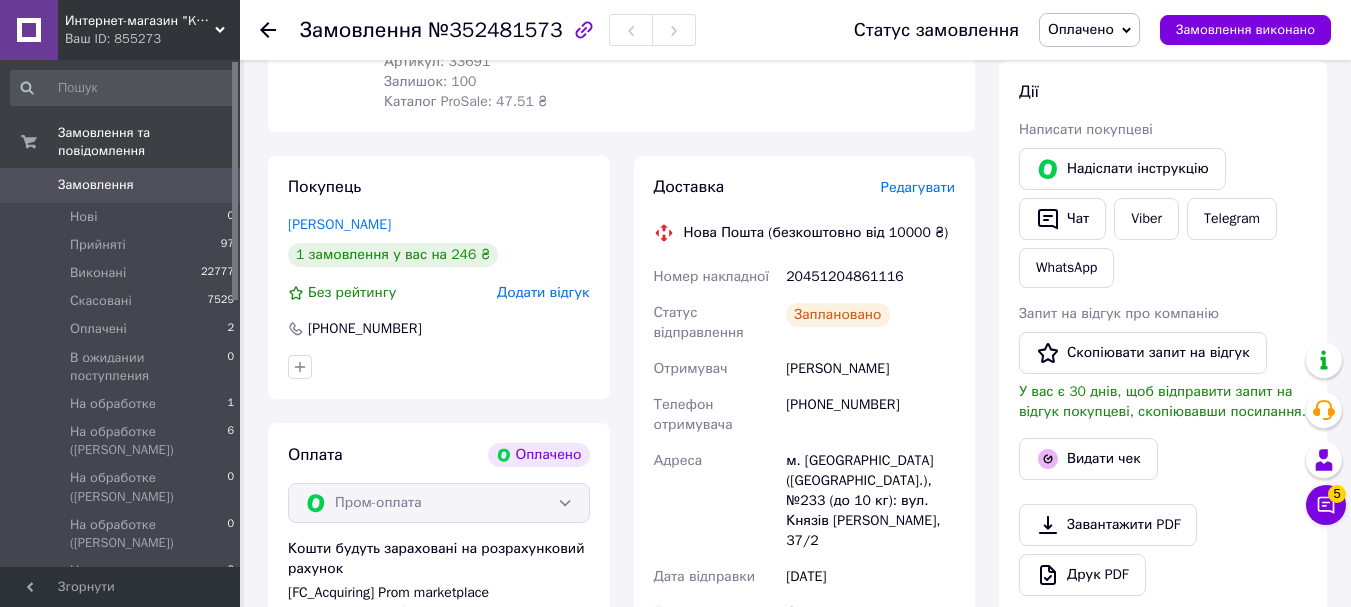 click on "20451204861116" at bounding box center (870, 277) 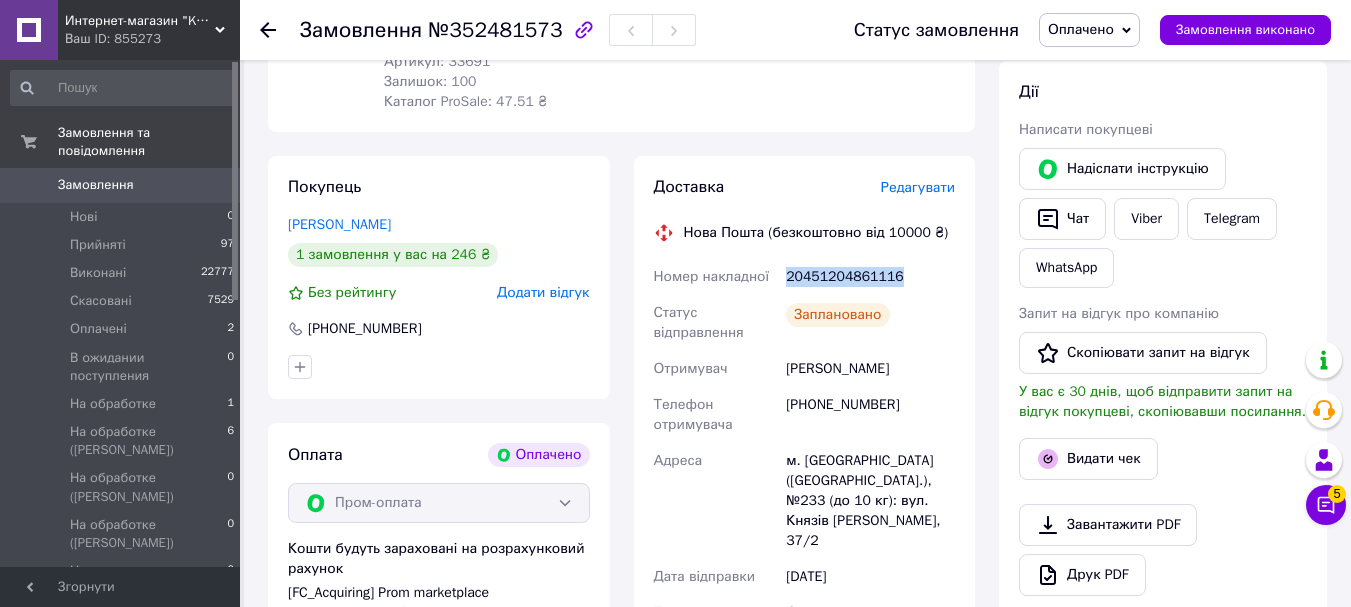 click on "20451204861116" at bounding box center [870, 277] 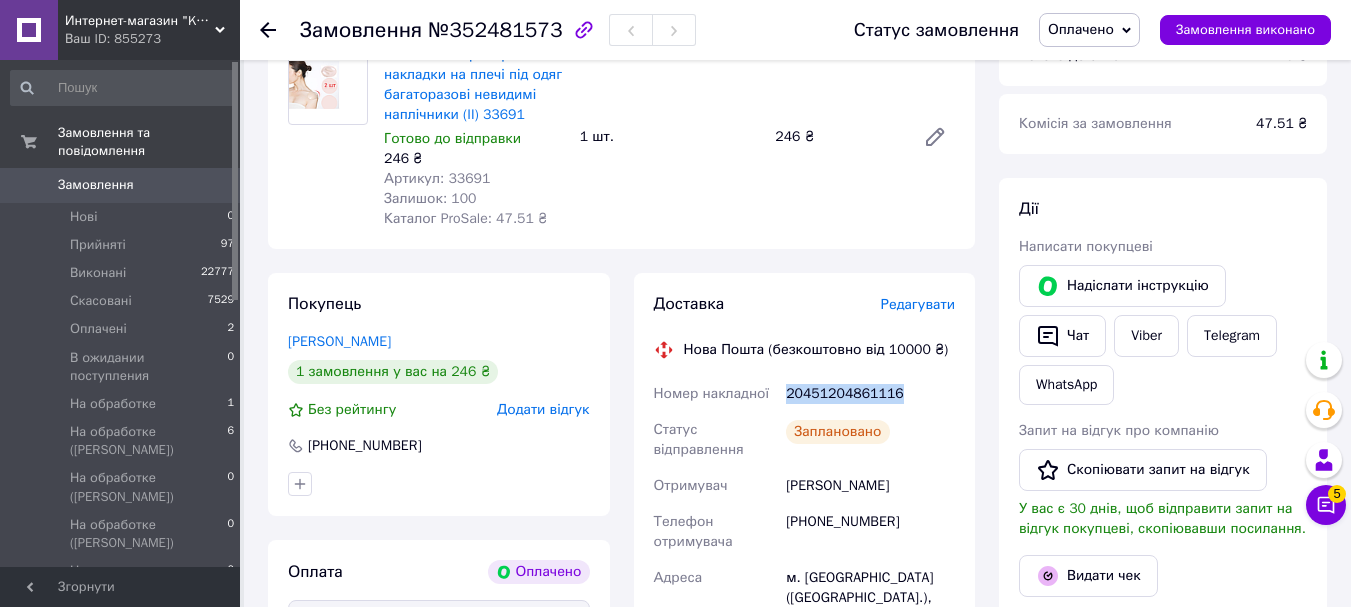 scroll, scrollTop: 600, scrollLeft: 0, axis: vertical 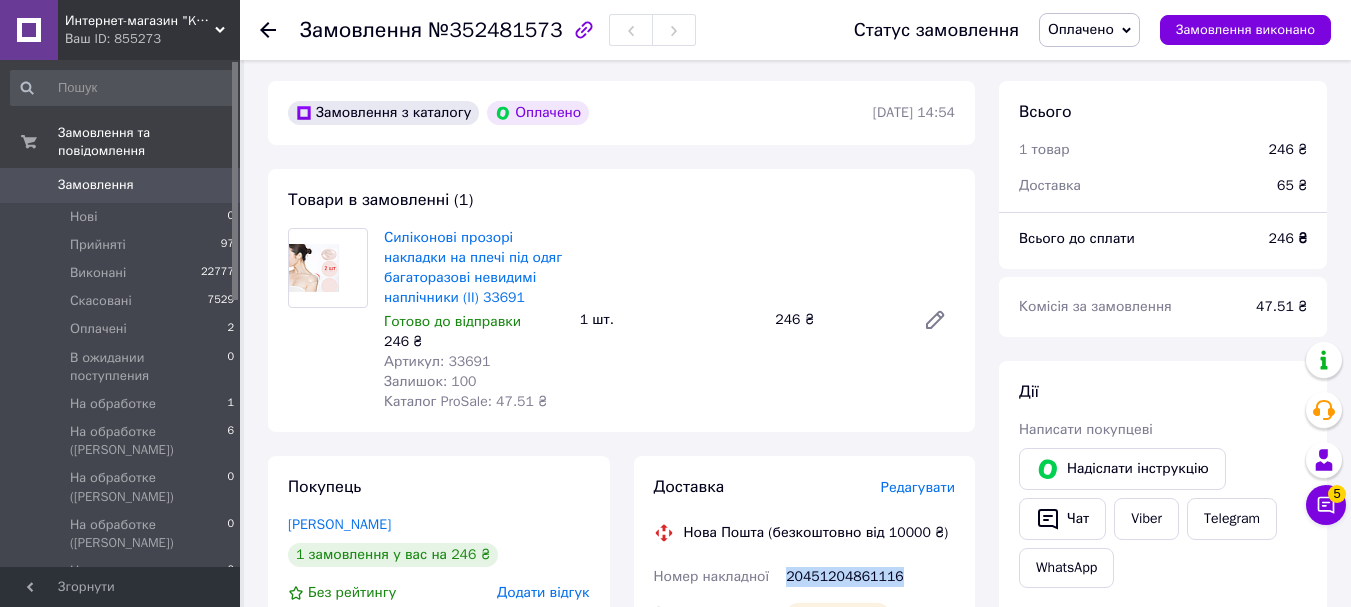 click on "Оплачено" at bounding box center (1081, 29) 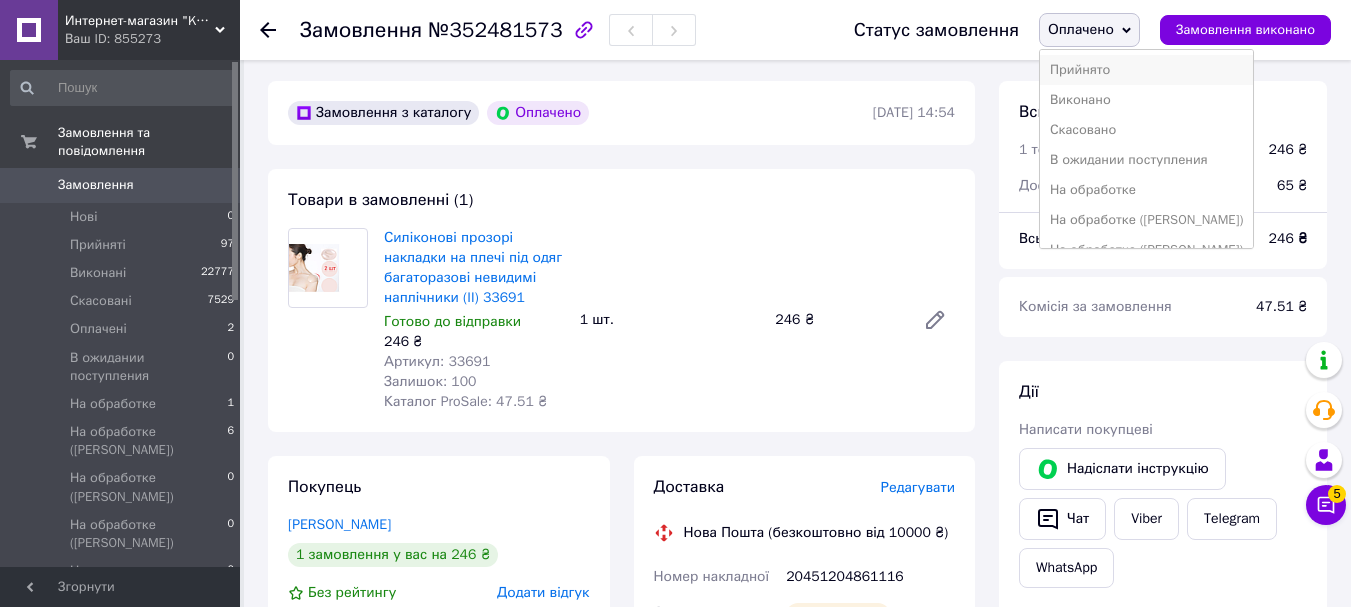 click on "Прийнято" at bounding box center (1146, 70) 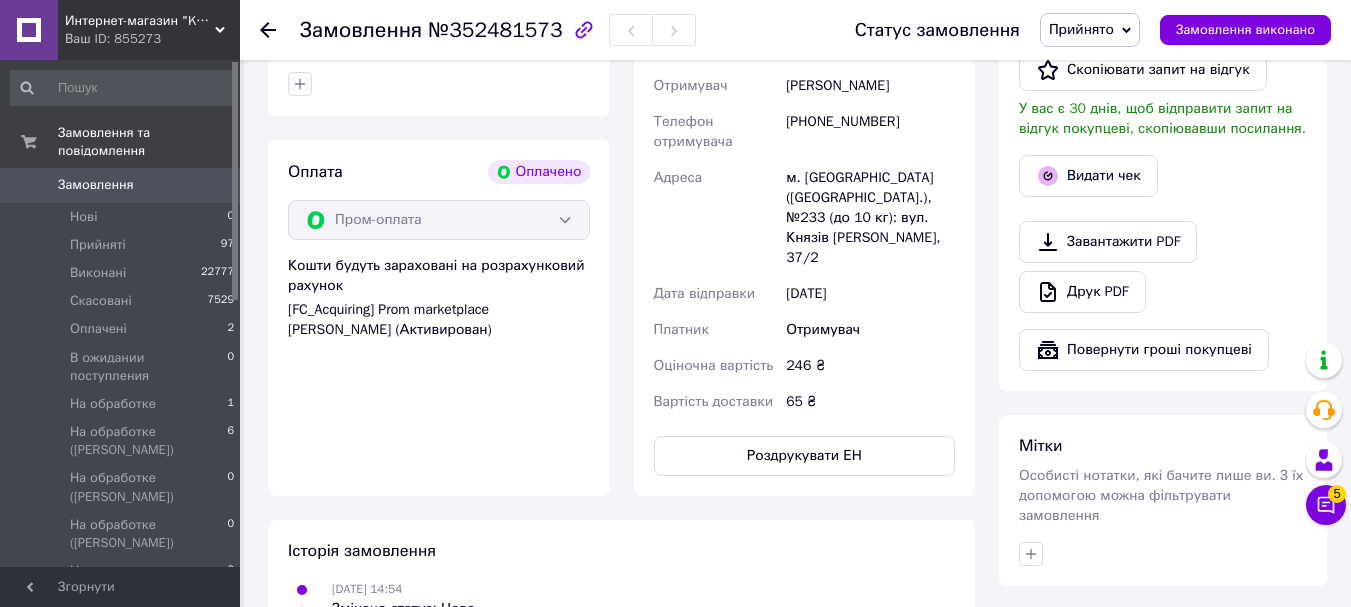 scroll, scrollTop: 900, scrollLeft: 0, axis: vertical 